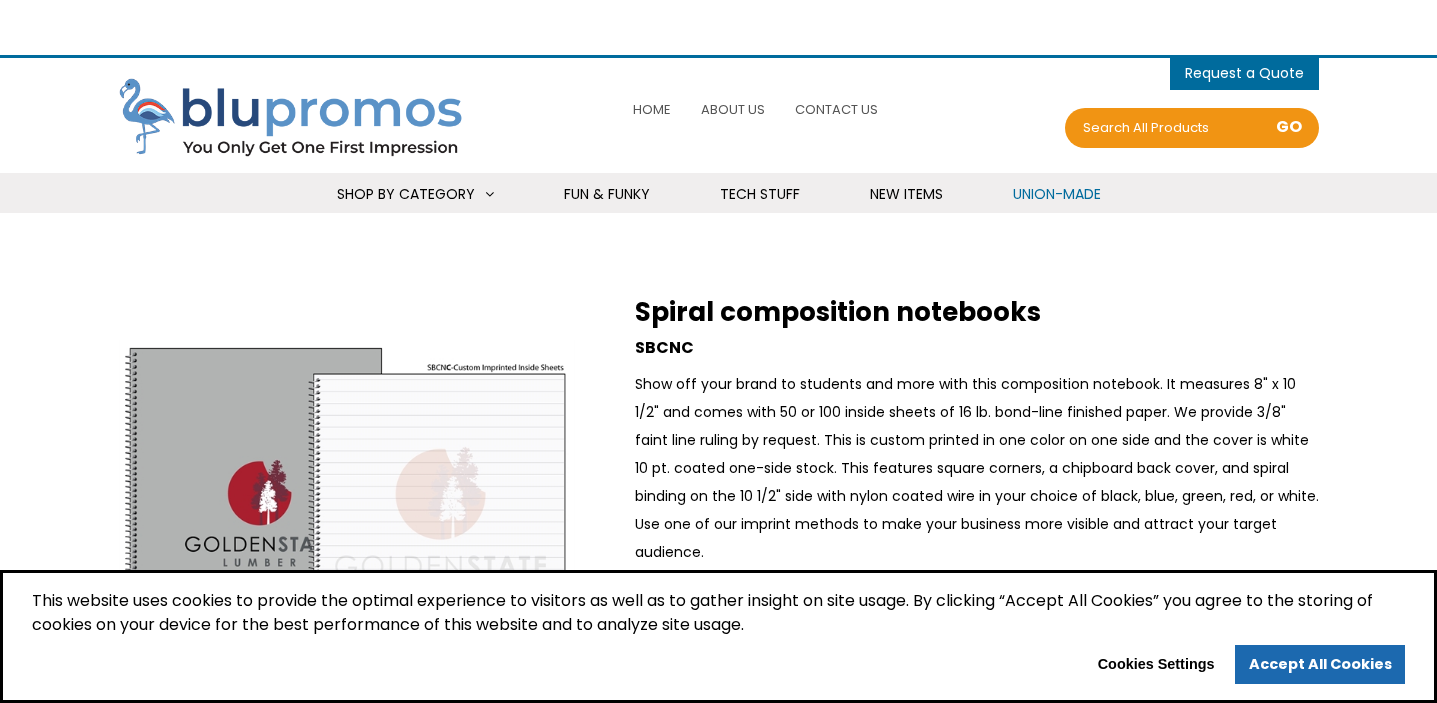 scroll, scrollTop: 0, scrollLeft: 0, axis: both 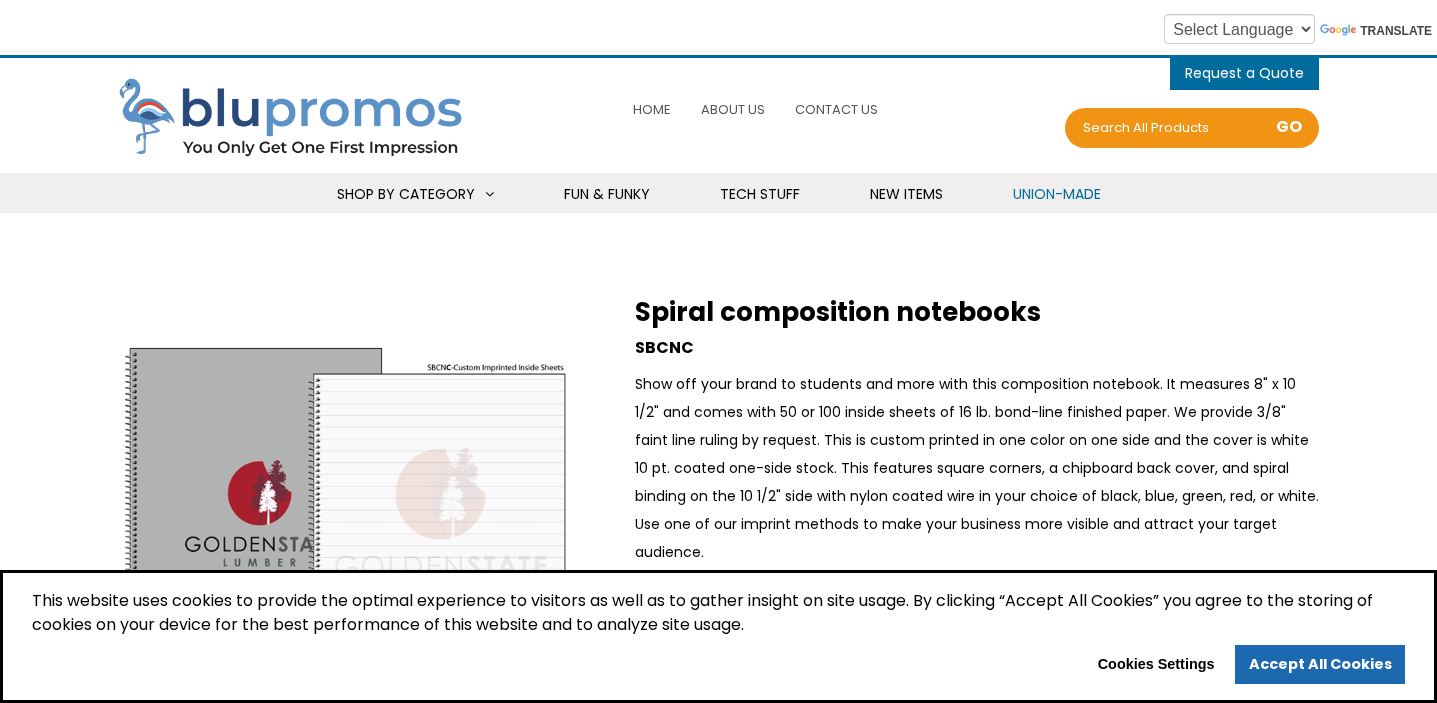 click on "Spiral composition notebooks" at bounding box center [977, 312] 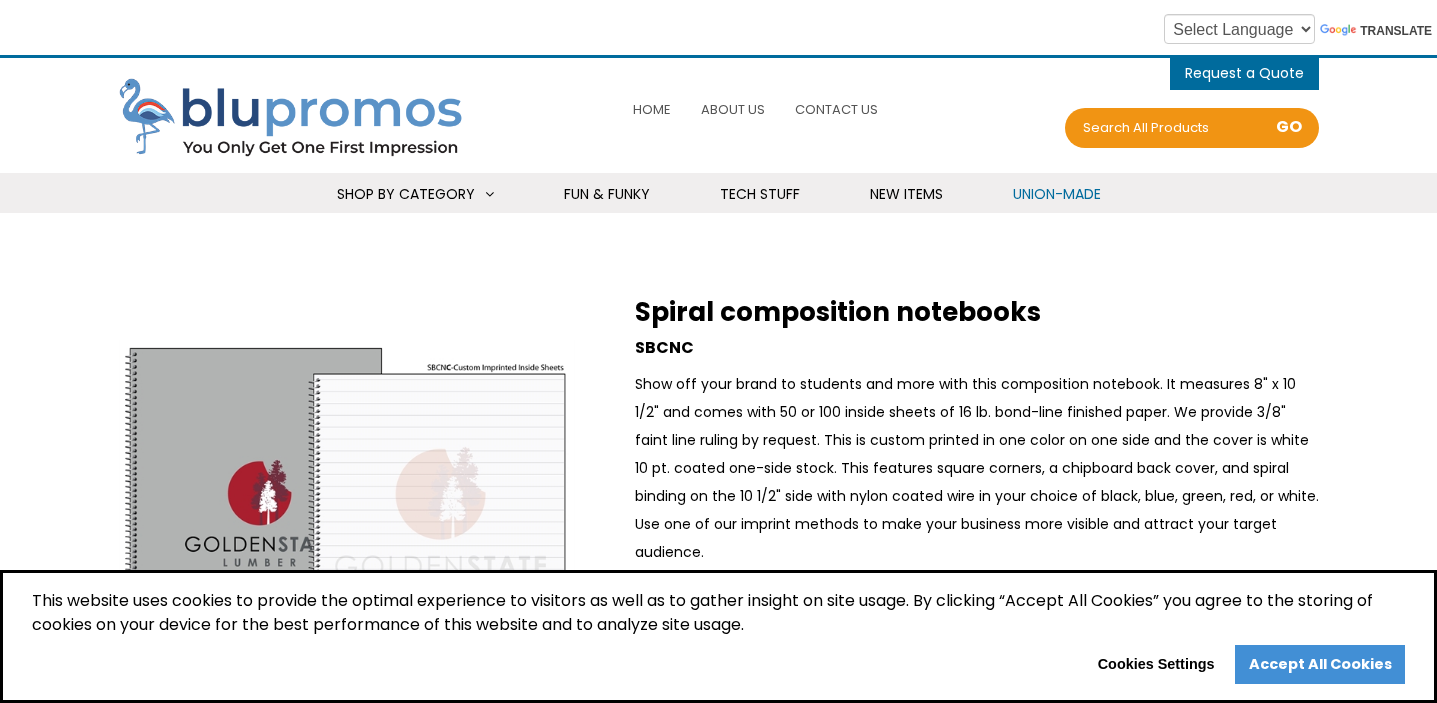 click on "Accept All Cookies" at bounding box center (1320, 665) 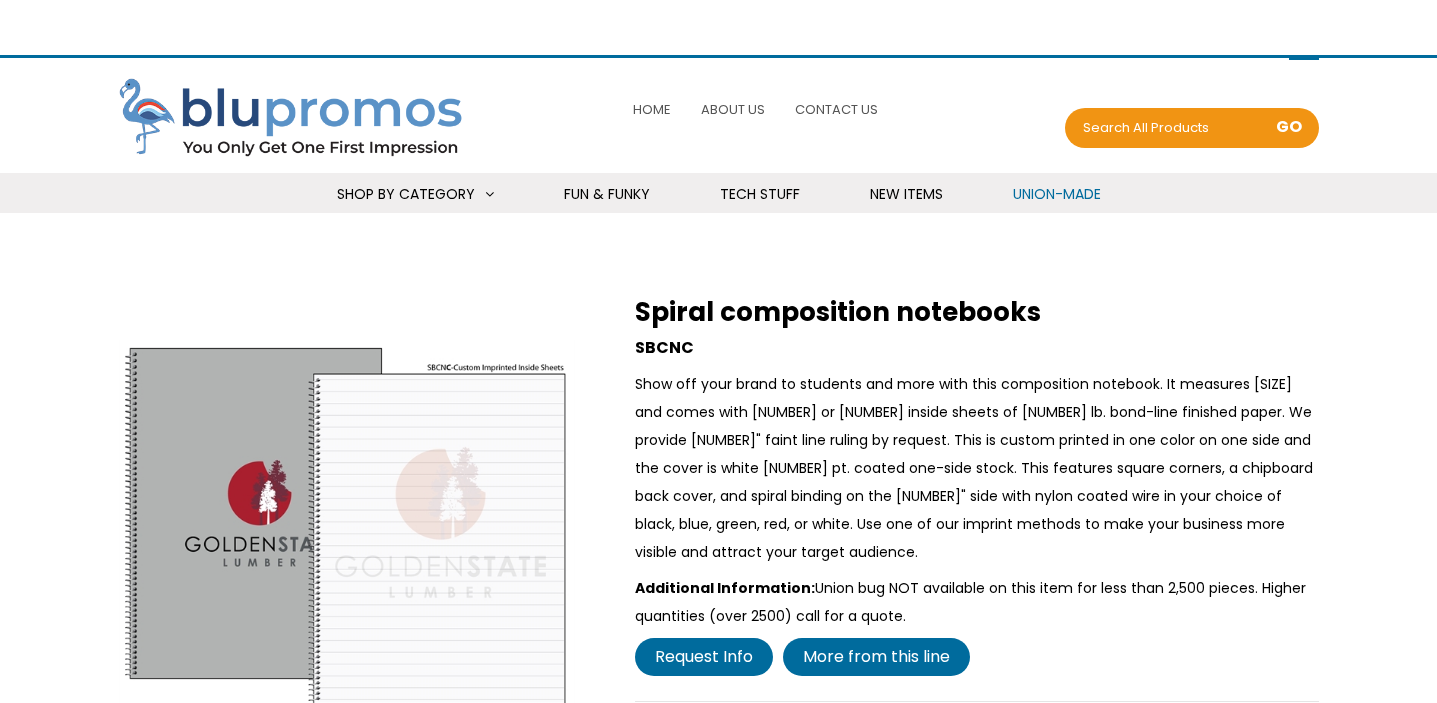 scroll, scrollTop: 0, scrollLeft: 0, axis: both 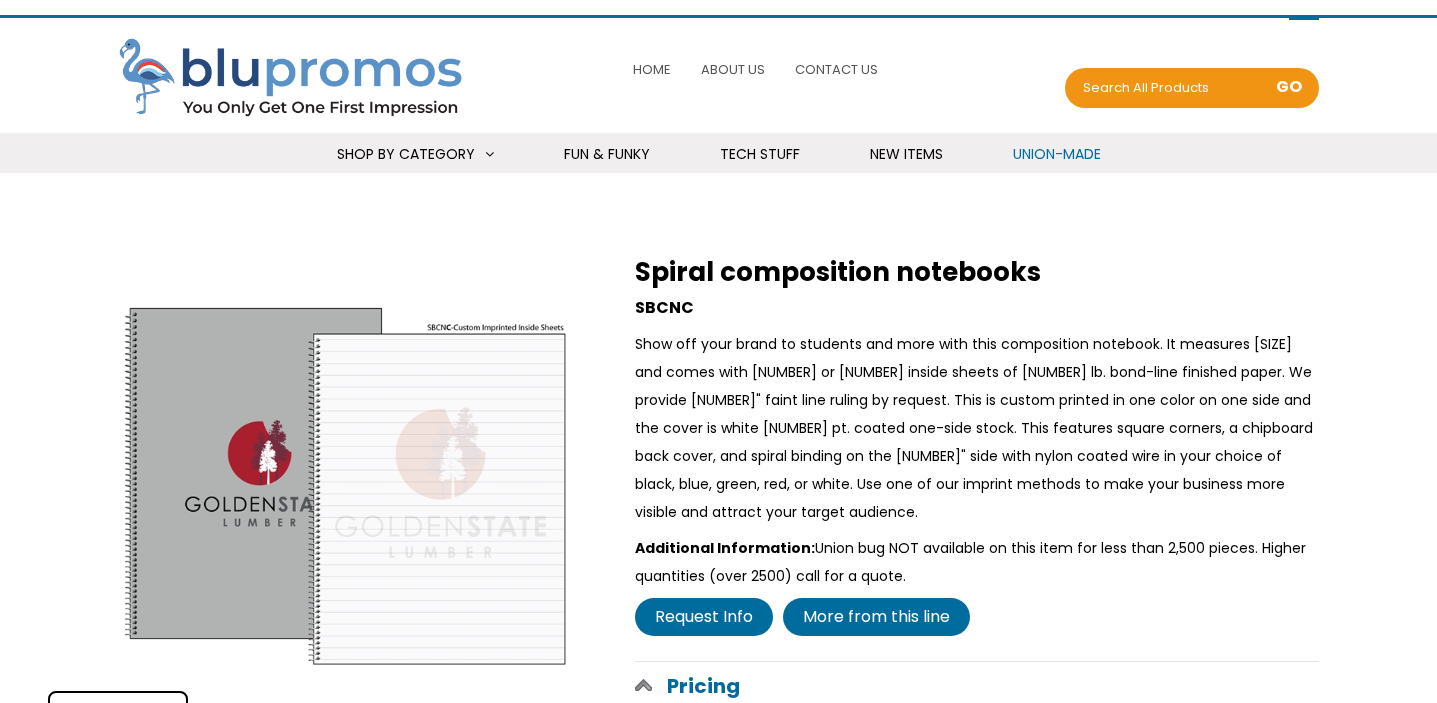 select 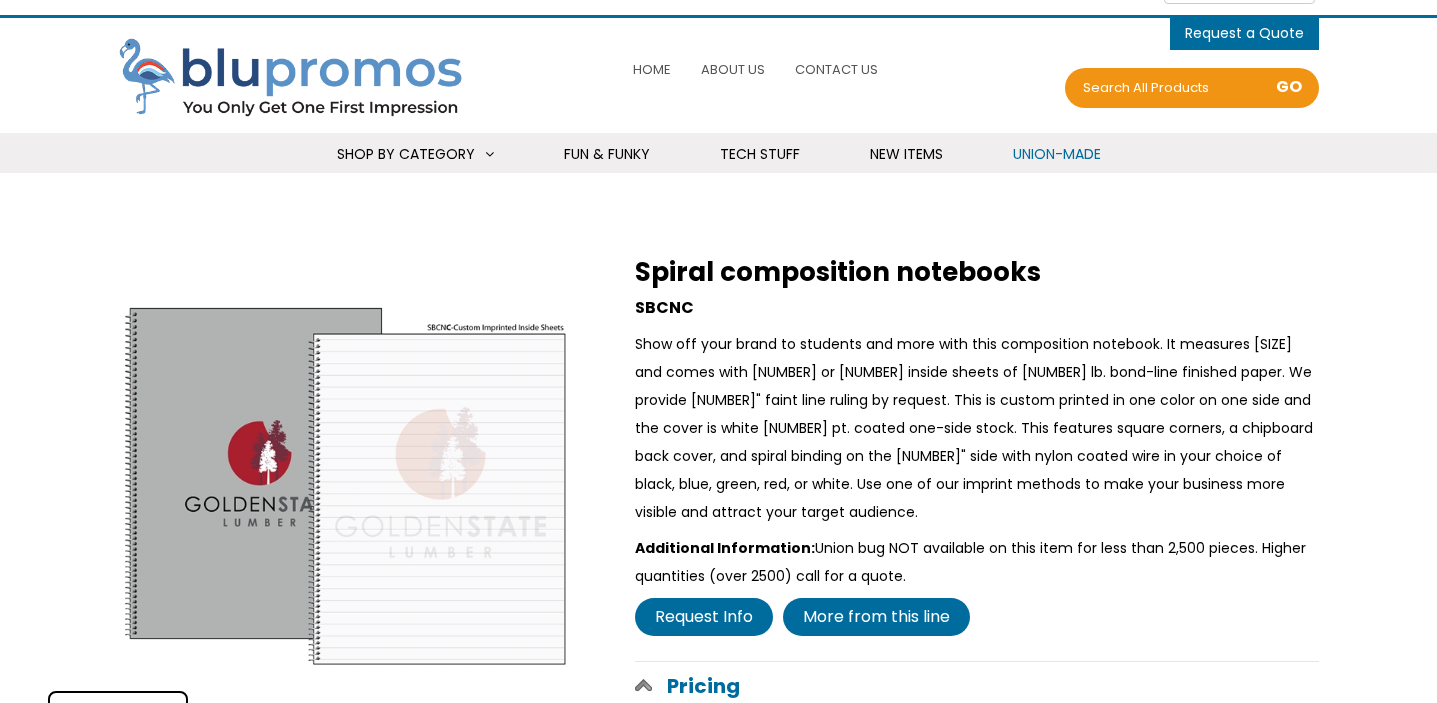 scroll, scrollTop: 0, scrollLeft: 0, axis: both 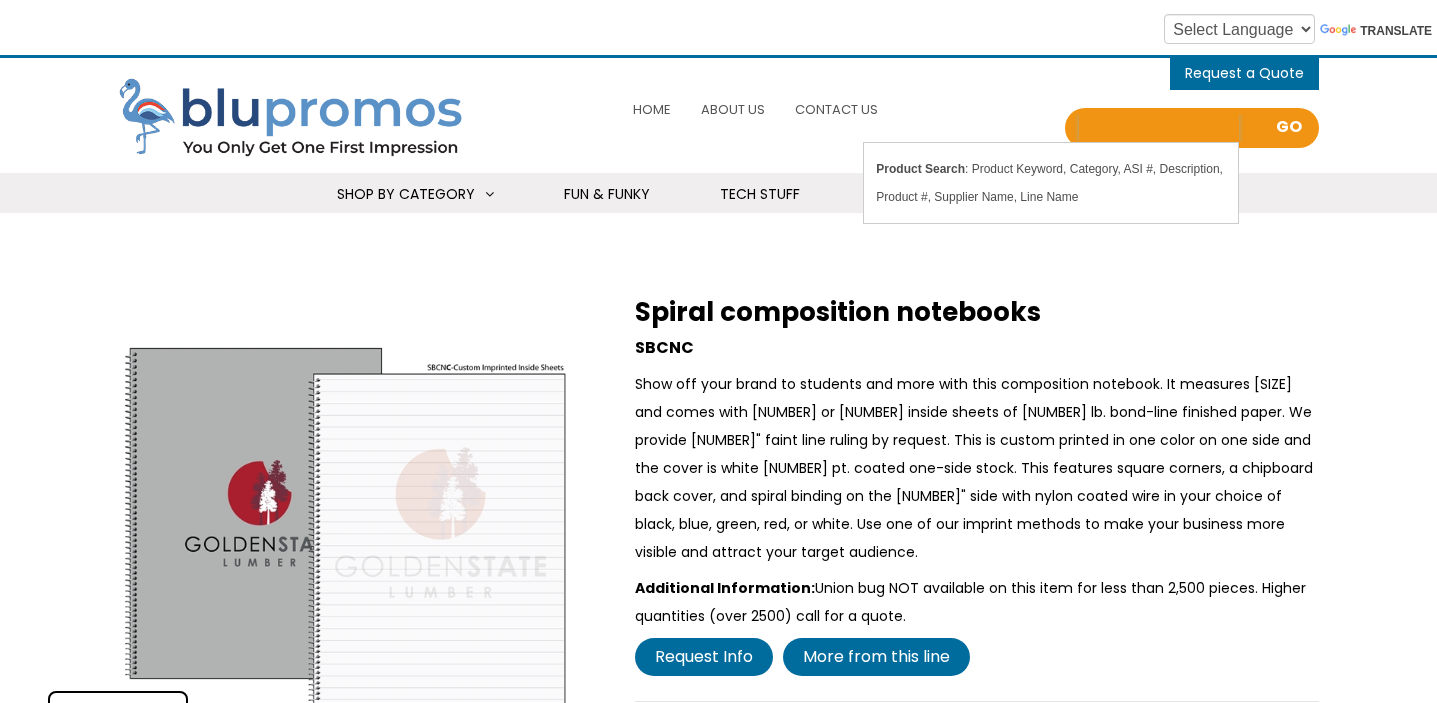 click on "Search all Products" at bounding box center (1159, 128) 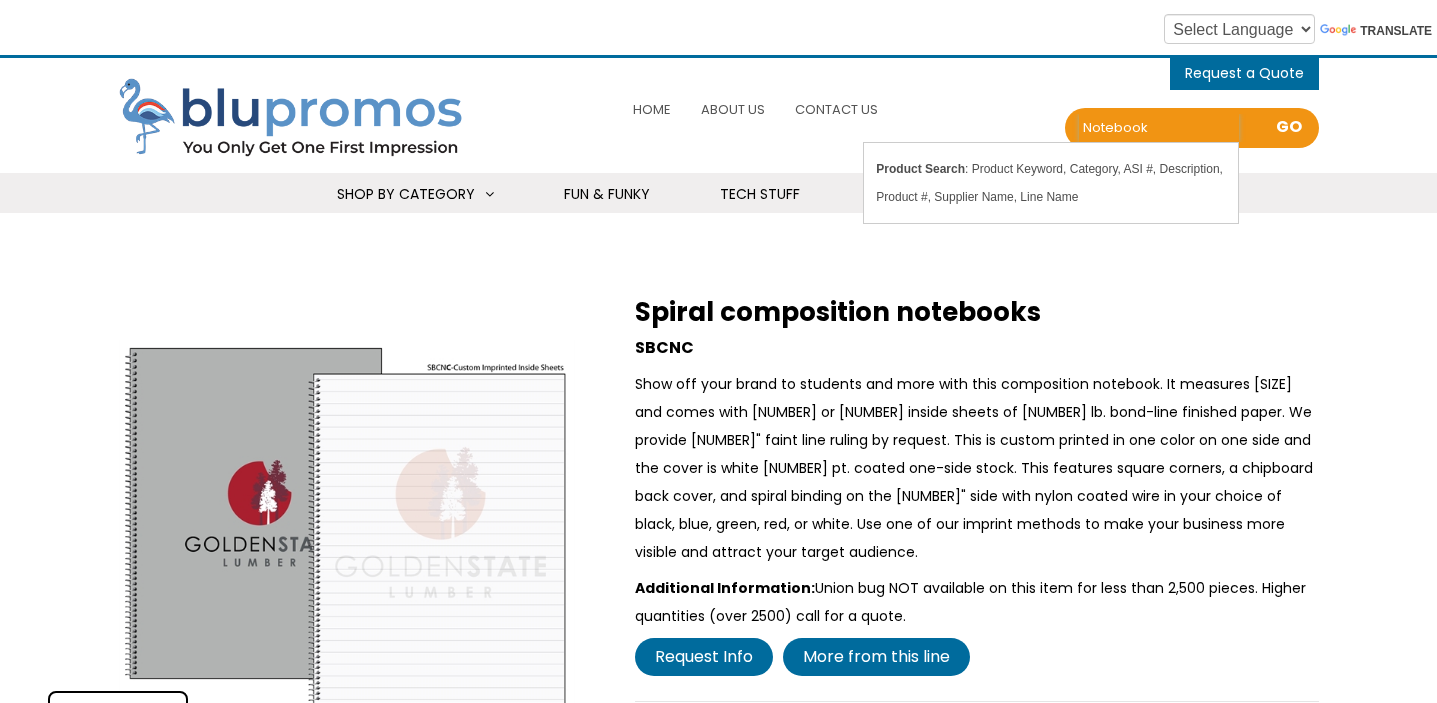 type on "notebooks" 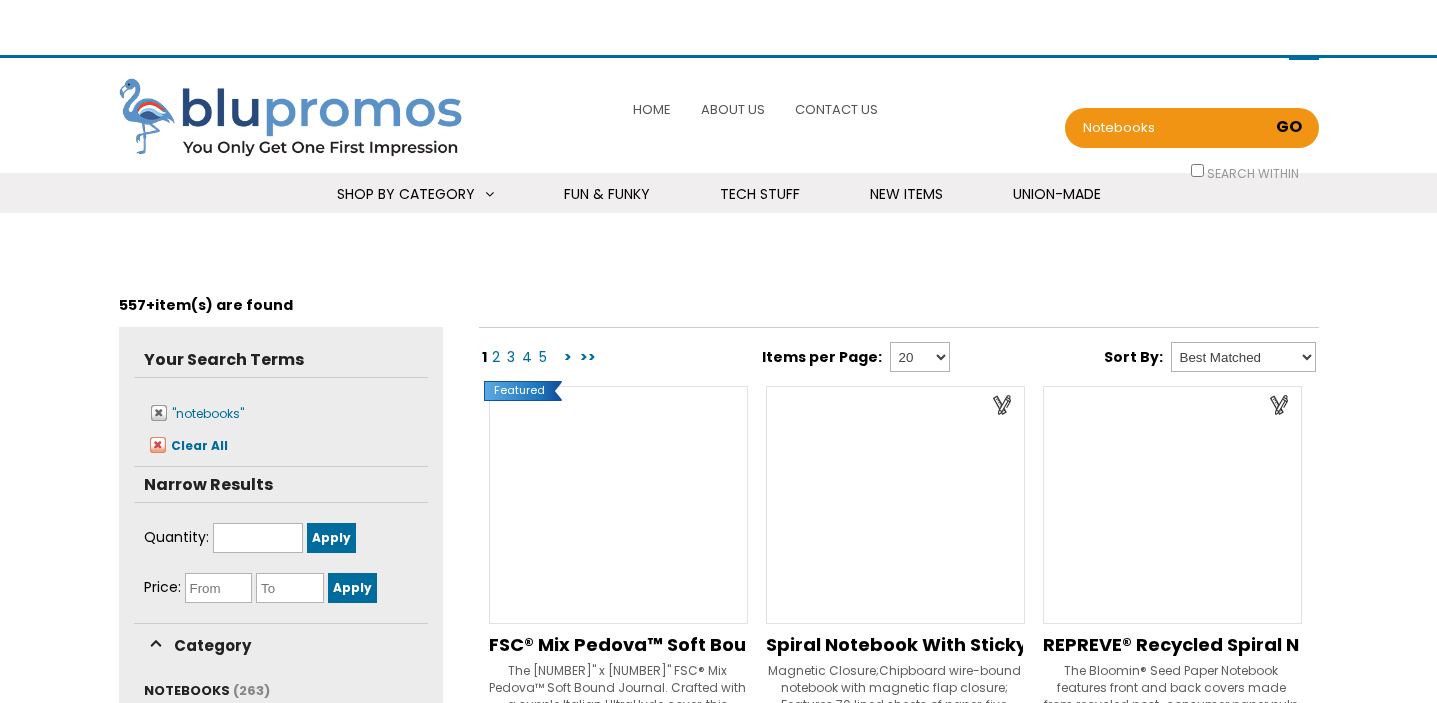 scroll, scrollTop: 0, scrollLeft: 0, axis: both 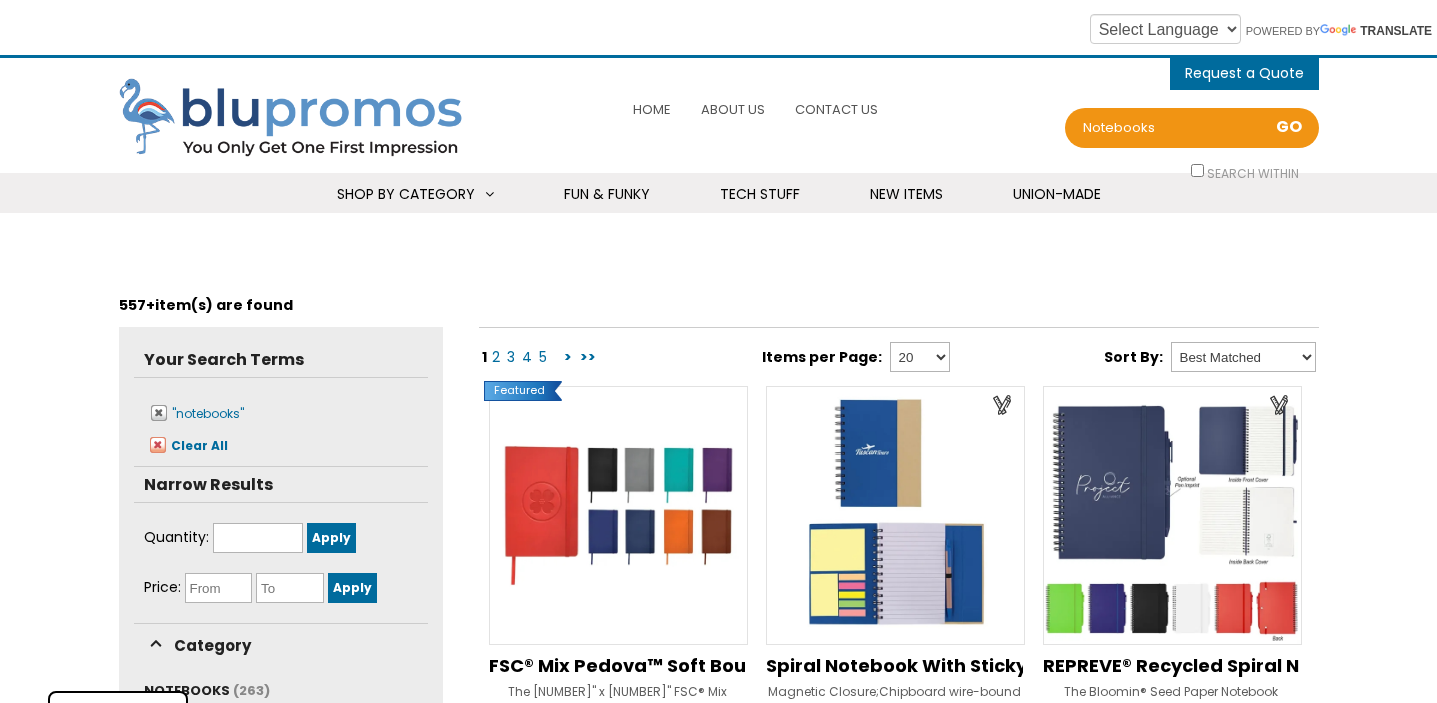 select 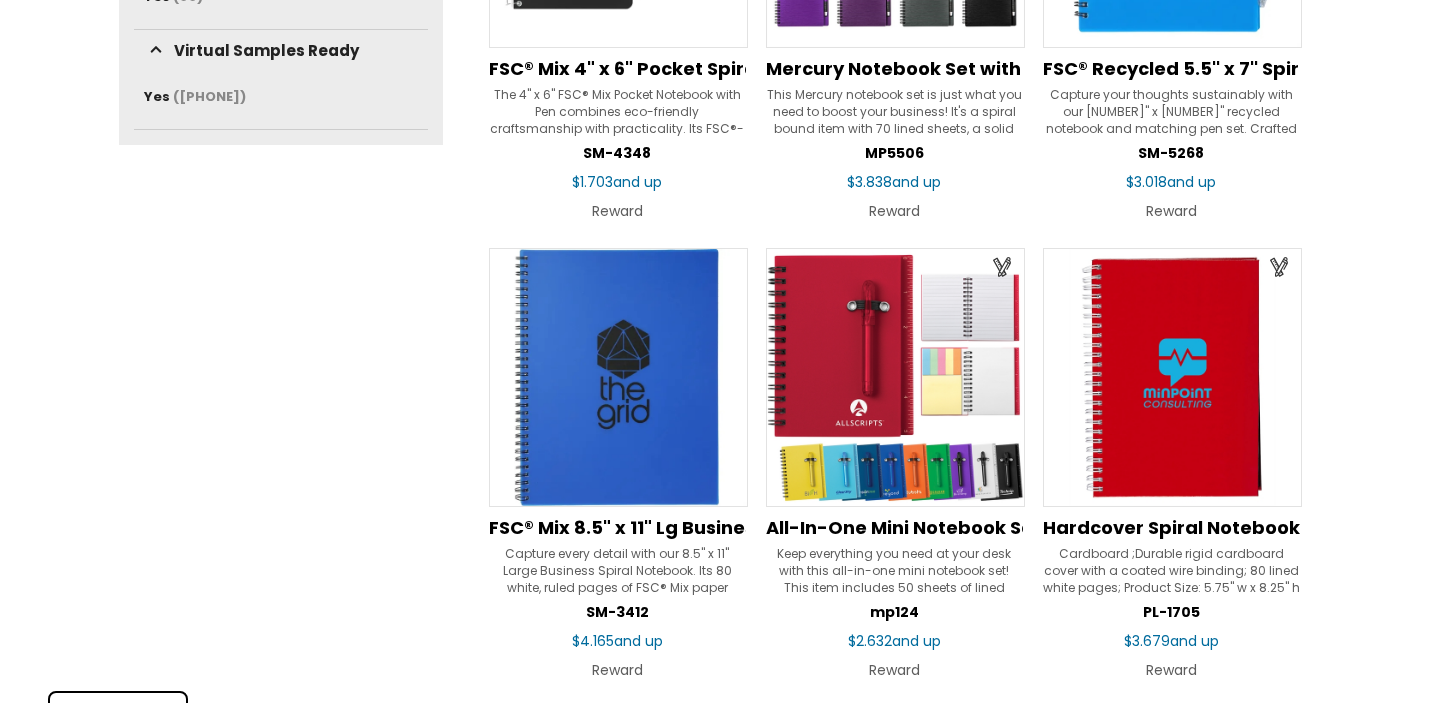 scroll, scrollTop: 1520, scrollLeft: 0, axis: vertical 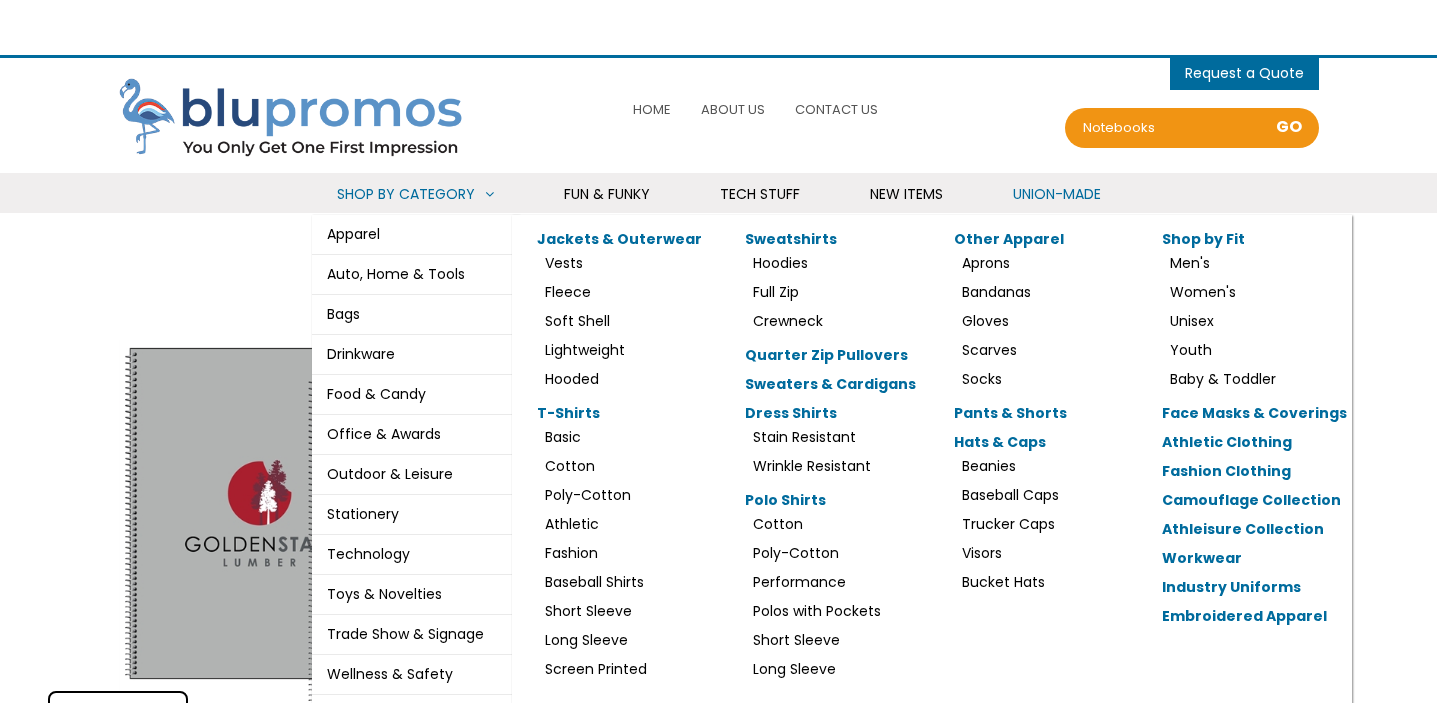 select 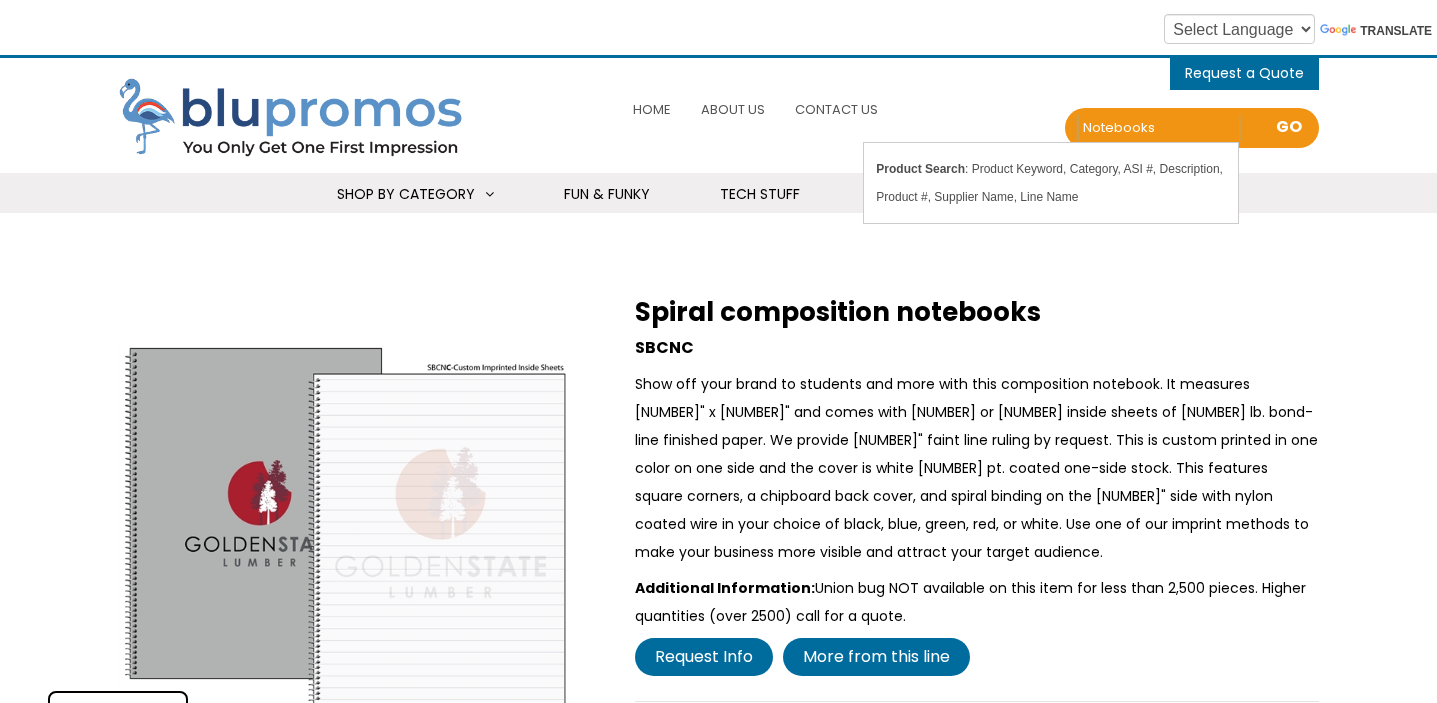 click on "notebooks" at bounding box center (1159, 128) 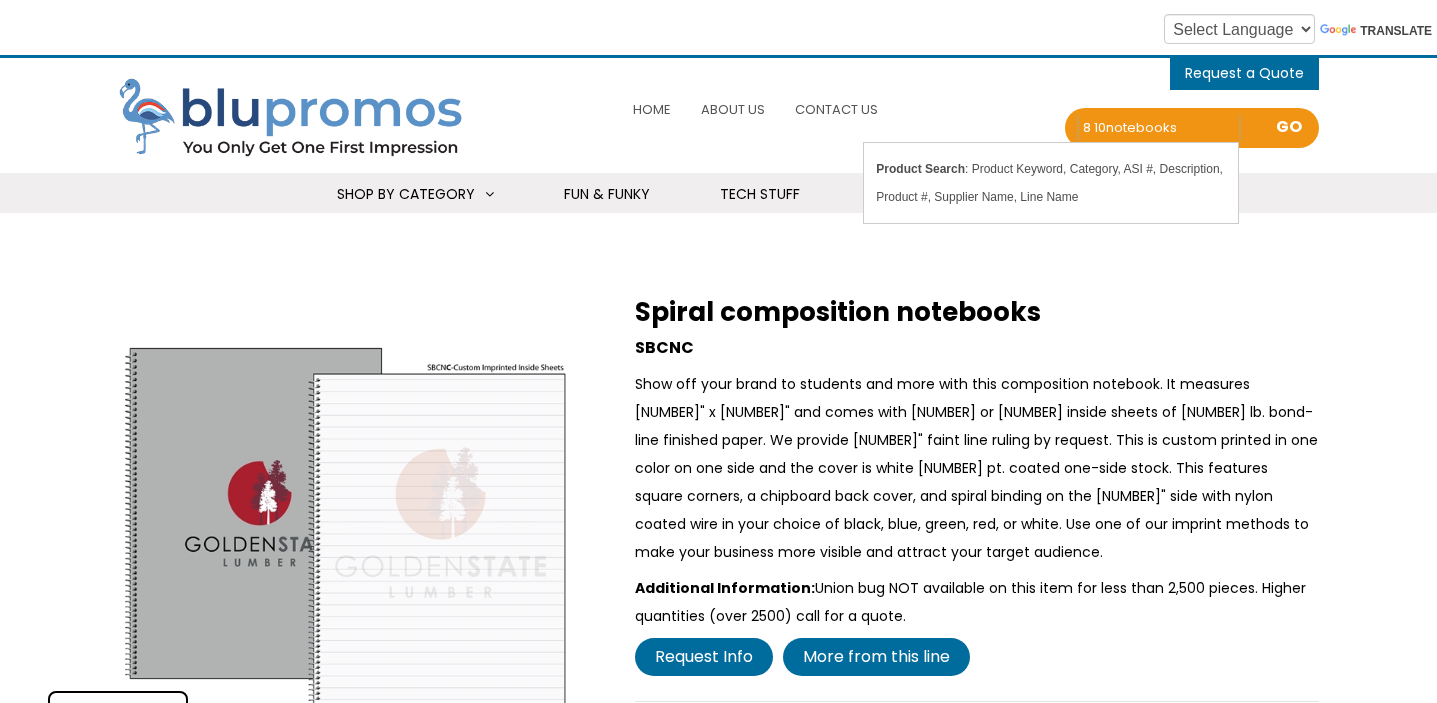 type on "8 10 notebooks" 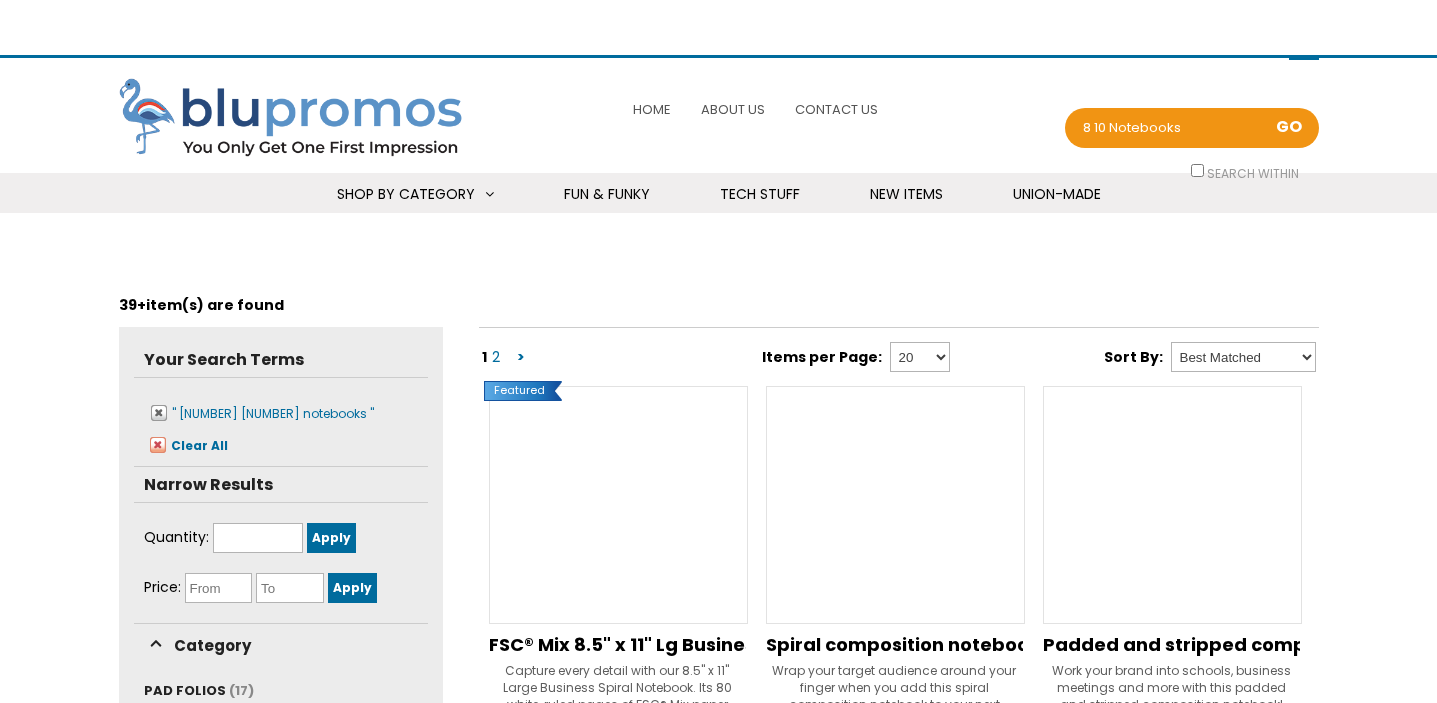 scroll, scrollTop: 0, scrollLeft: 0, axis: both 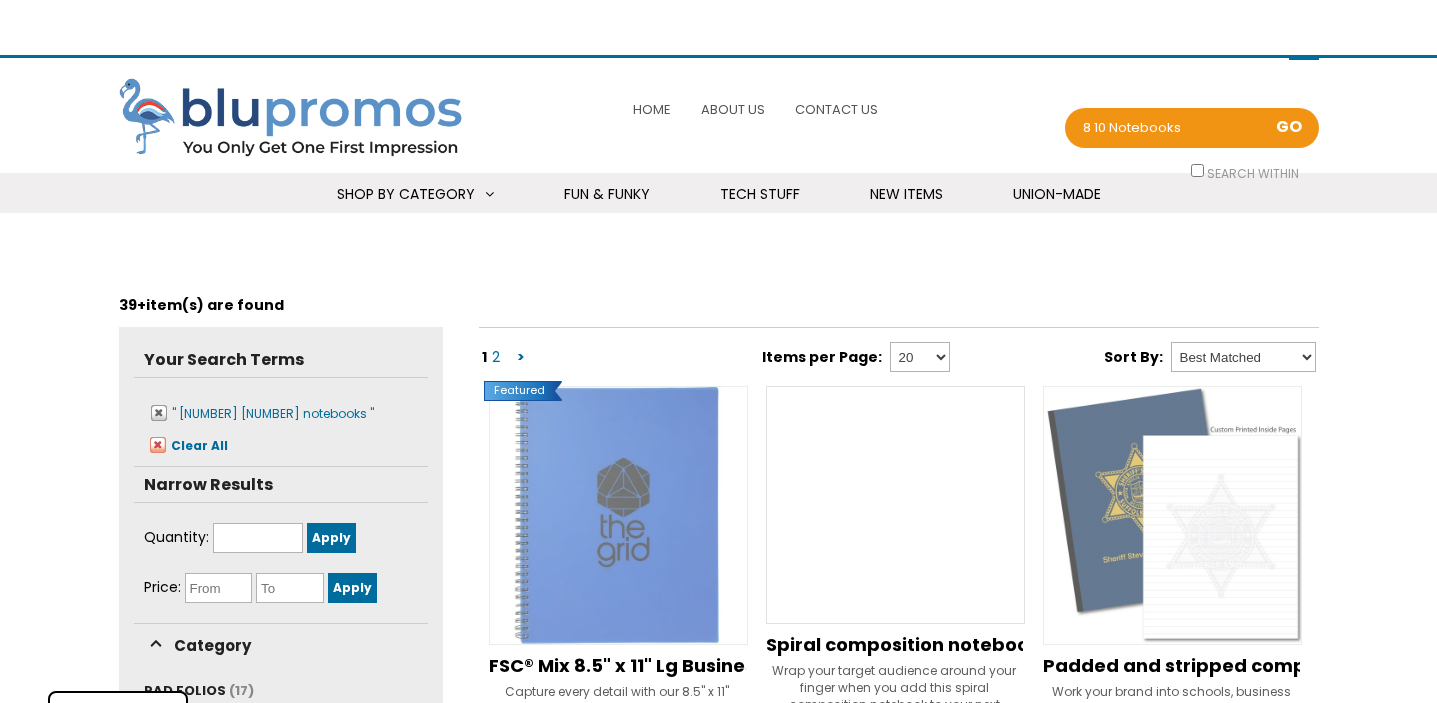 select 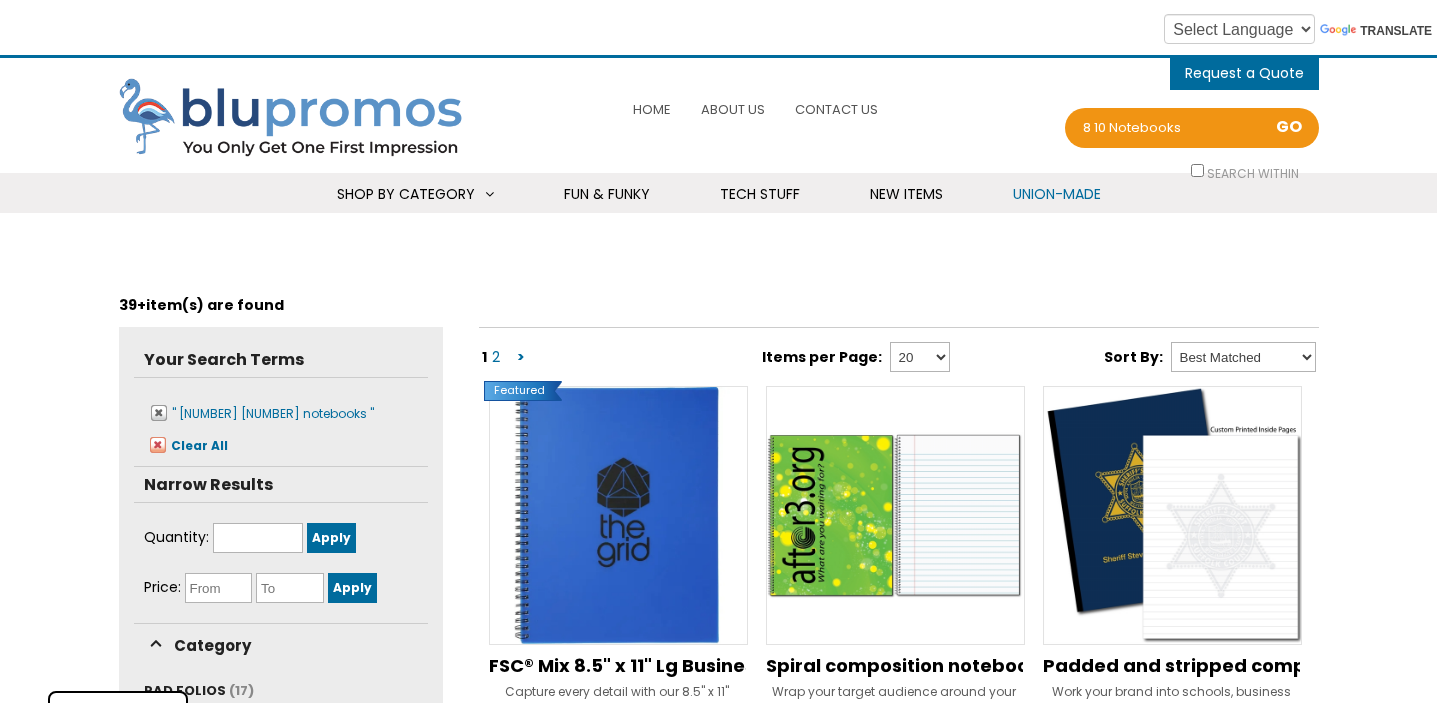 click on "Union-Made" at bounding box center [1057, 194] 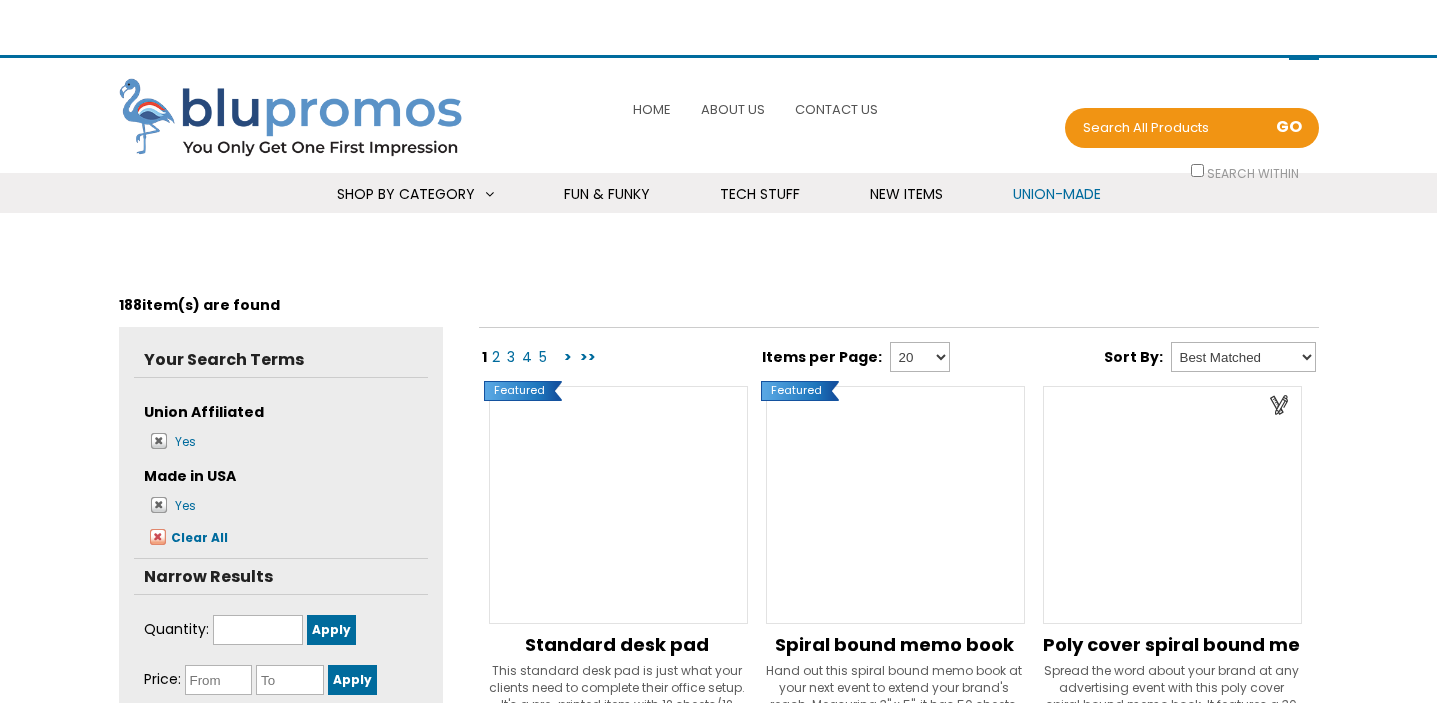 scroll, scrollTop: 0, scrollLeft: 0, axis: both 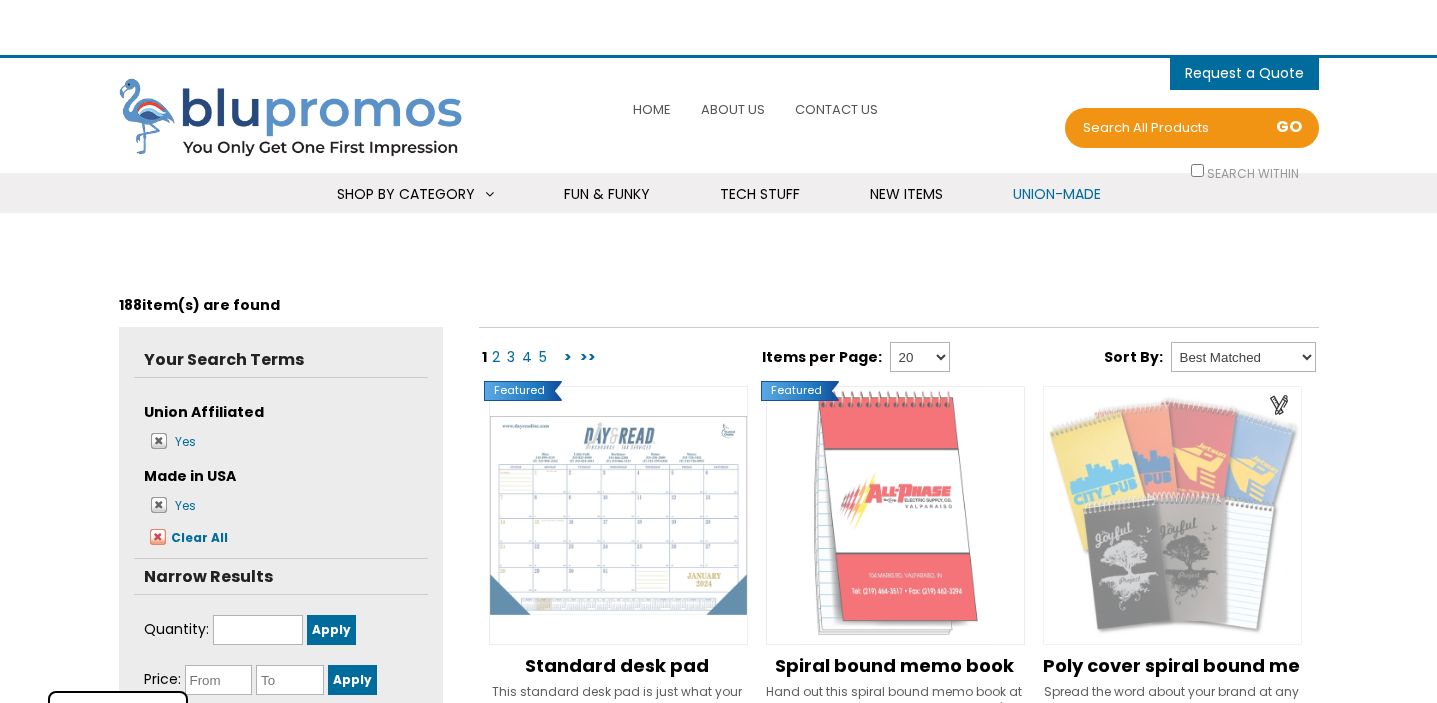 select 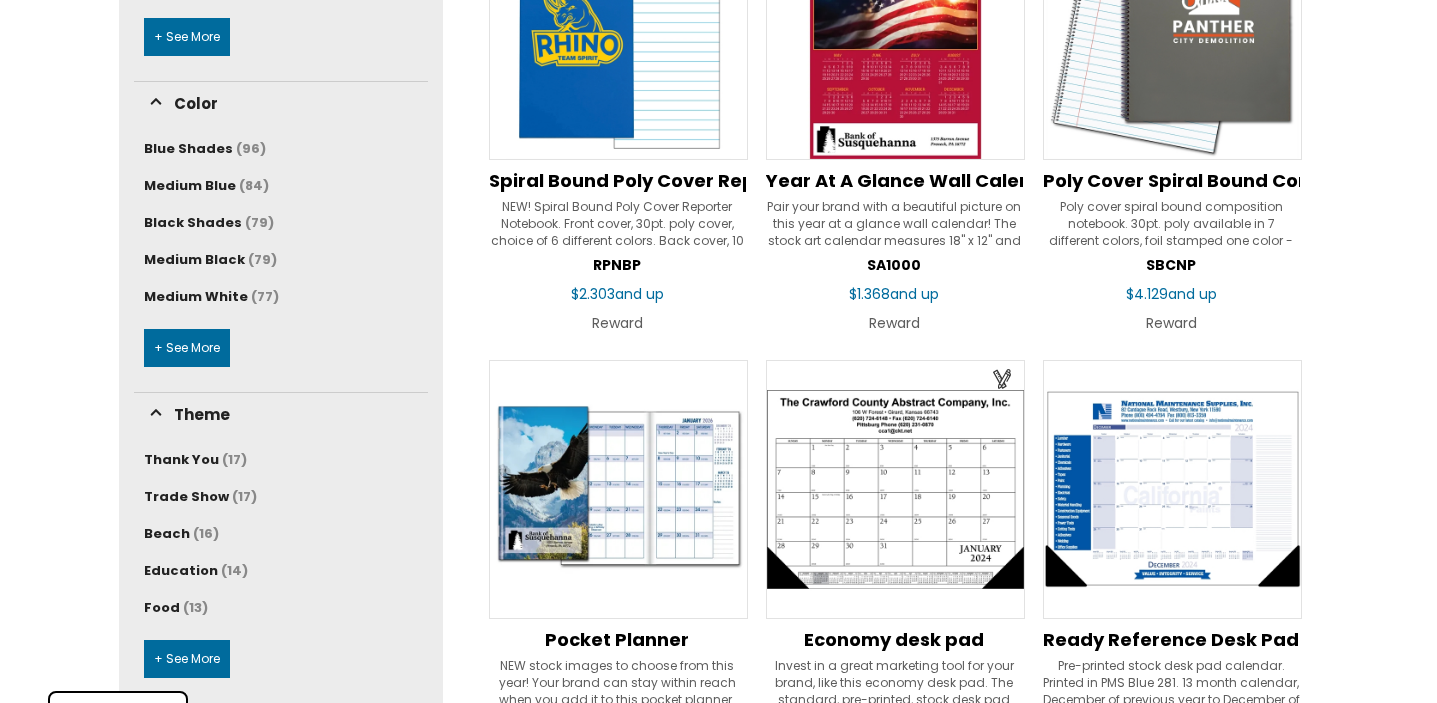 scroll, scrollTop: 960, scrollLeft: 0, axis: vertical 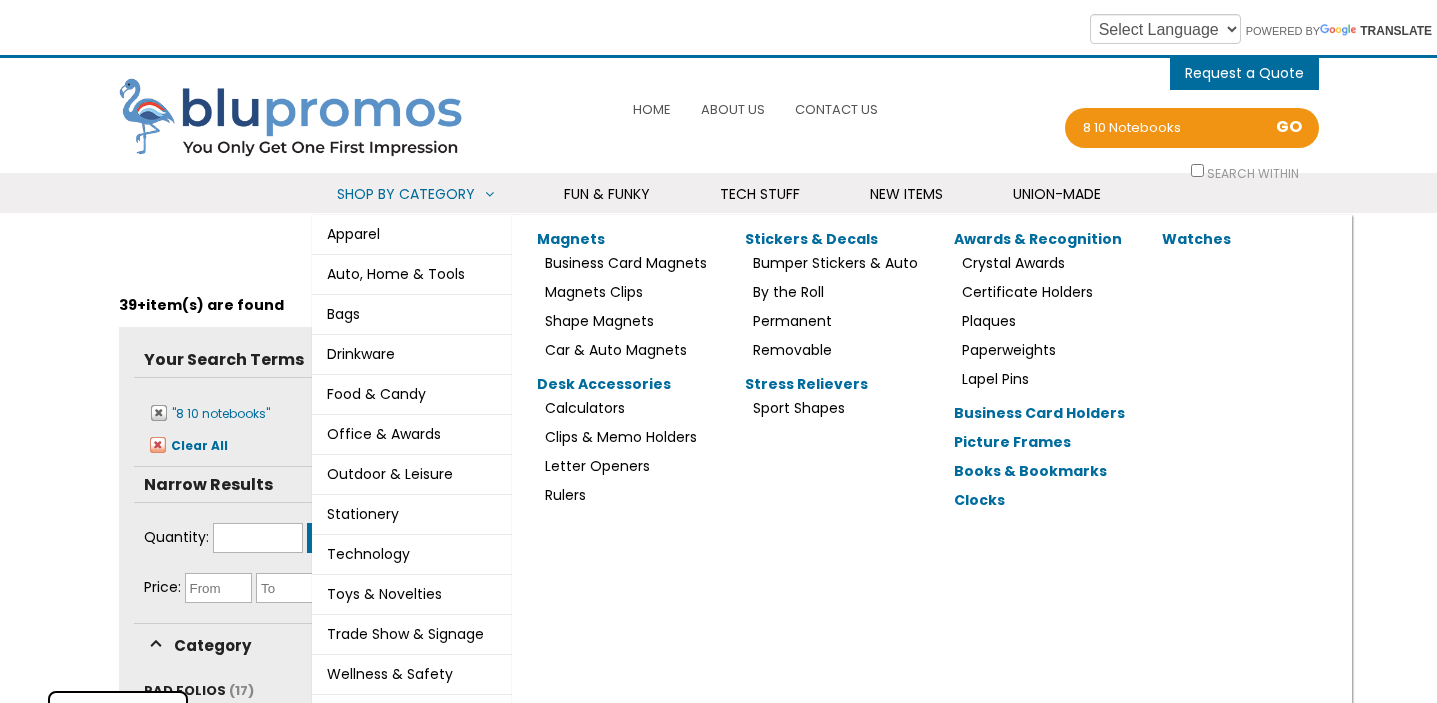 select 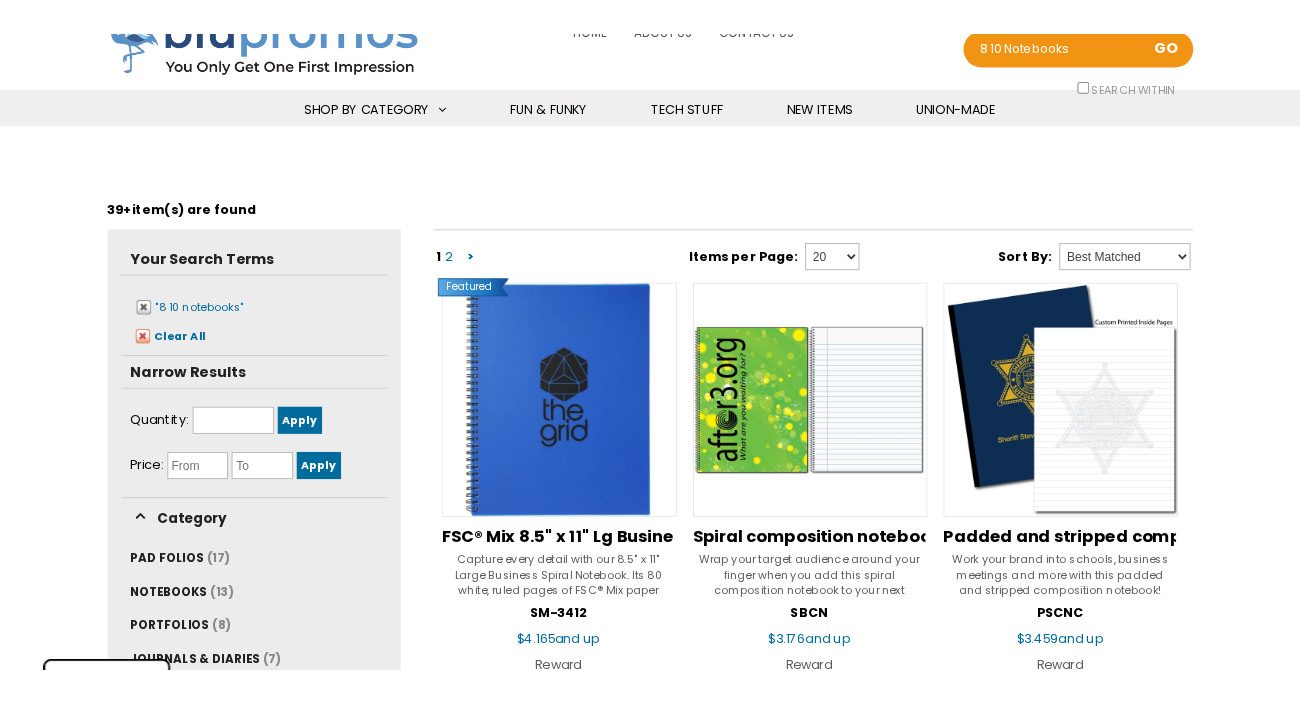 scroll, scrollTop: 80, scrollLeft: 0, axis: vertical 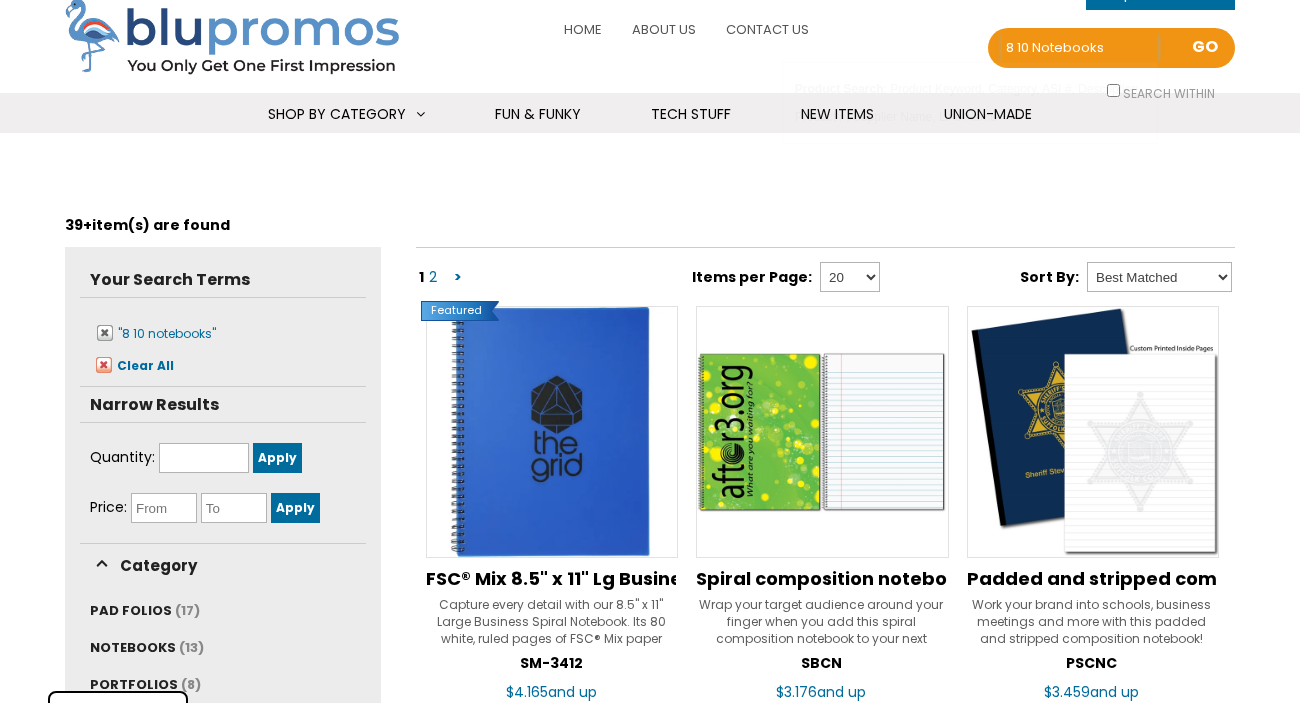 drag, startPoint x: 1122, startPoint y: 48, endPoint x: 916, endPoint y: 46, distance: 206.0097 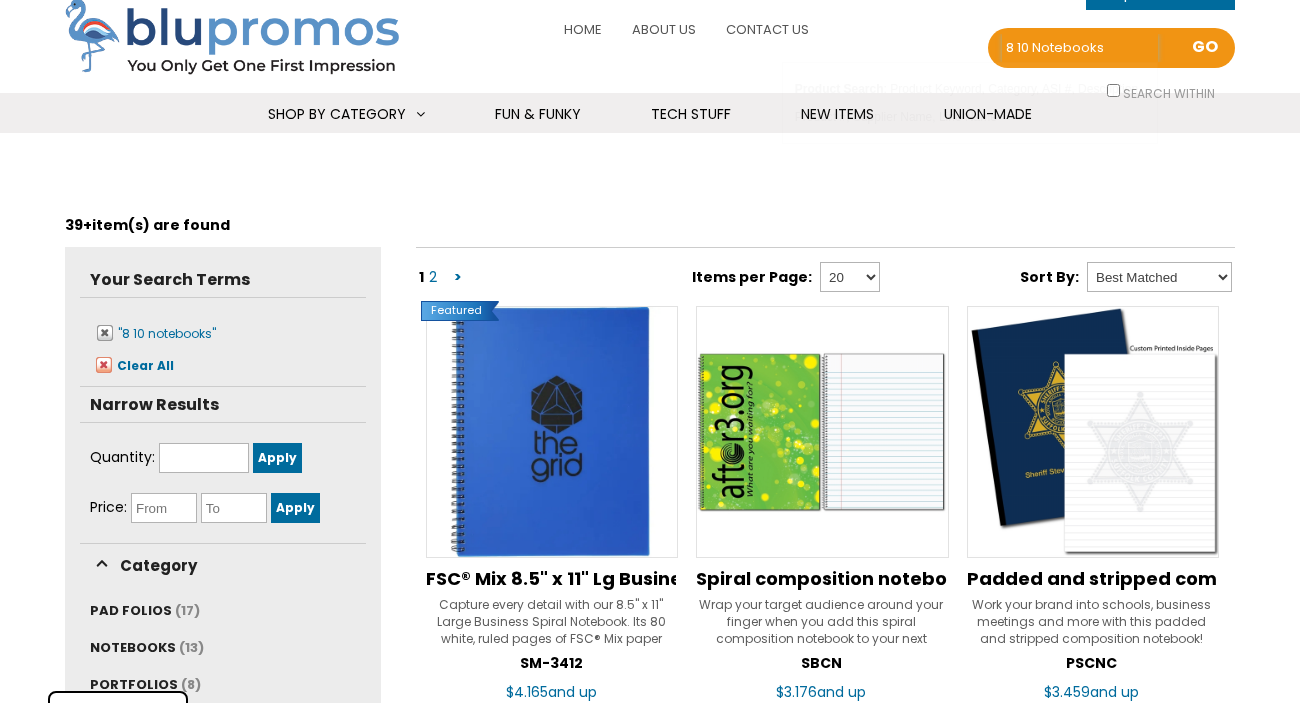 click on "0
items - Cart
Shopping Cart (0)
You have no products in your shopping cart.
Checkout
Search
Error
Search
8 10 notebooks
Search all Products
Price From $ Price From $
-
Price To $ Price To $
Go
Search" at bounding box center (843, 35) 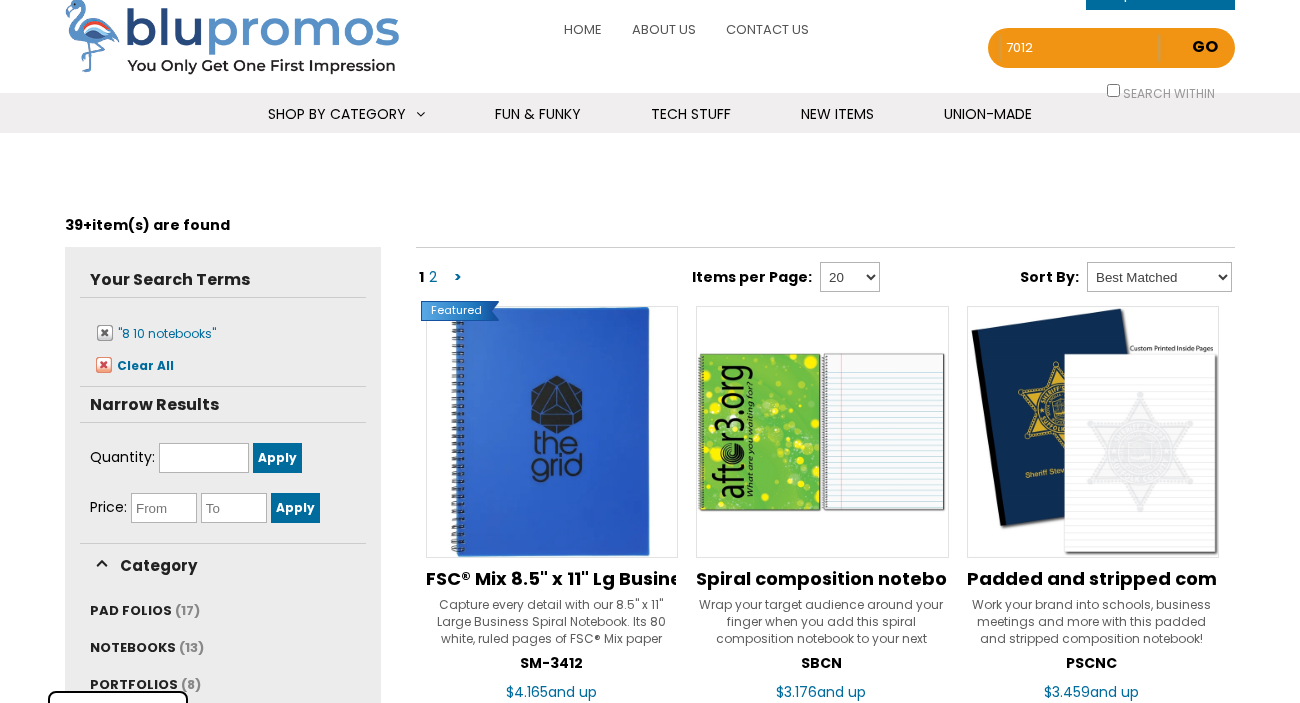 type on "7012" 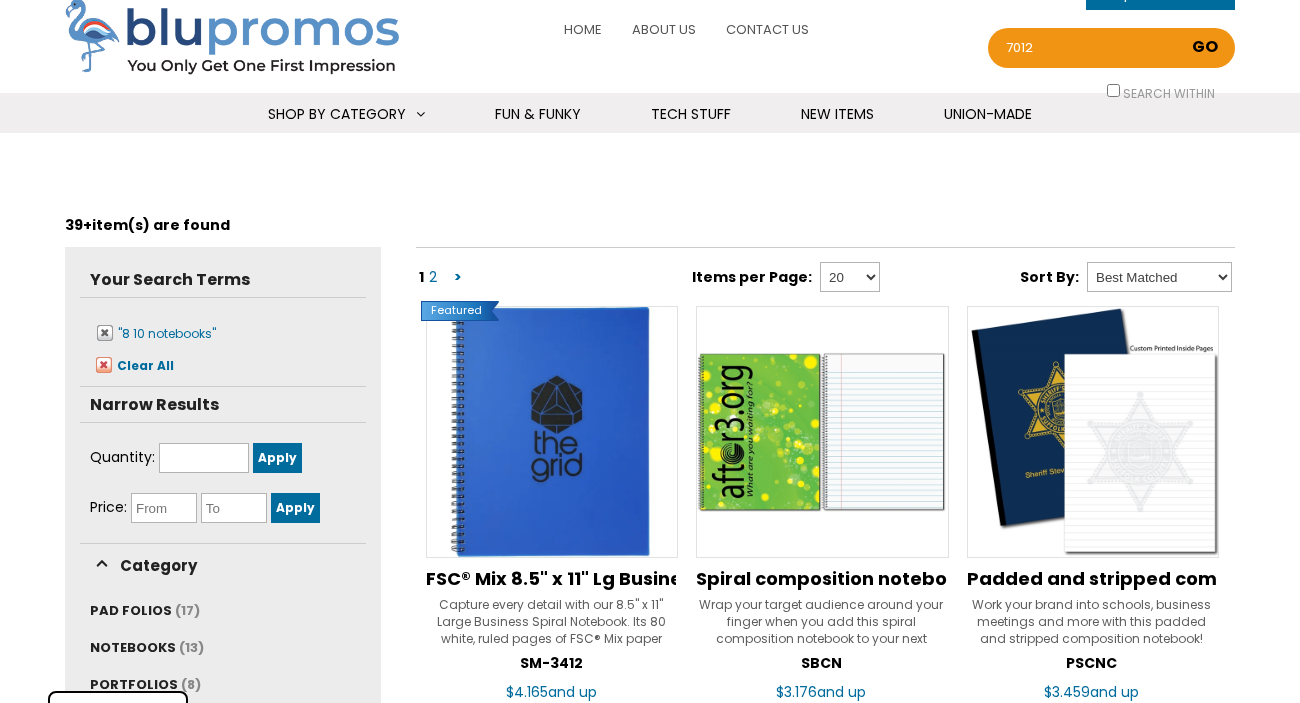 click on "Go" at bounding box center (1204, 49) 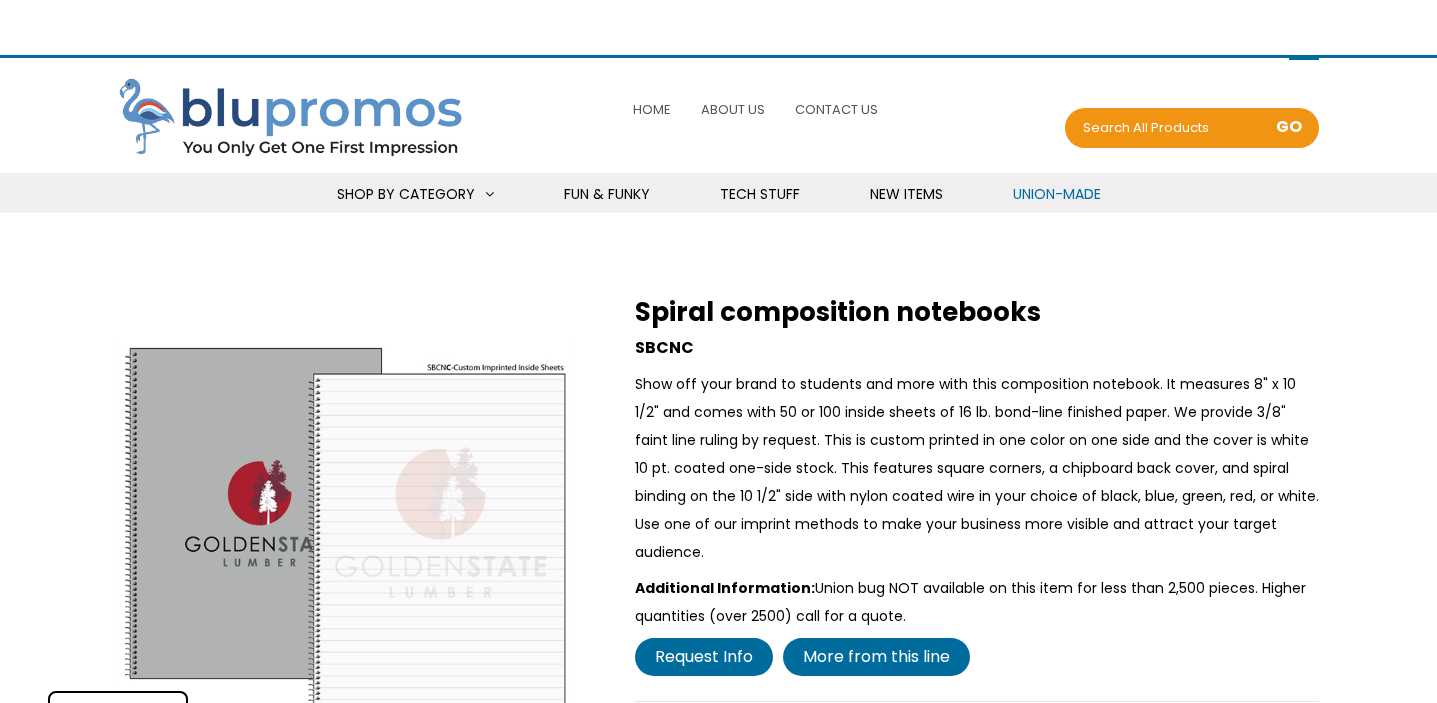 scroll, scrollTop: 0, scrollLeft: 0, axis: both 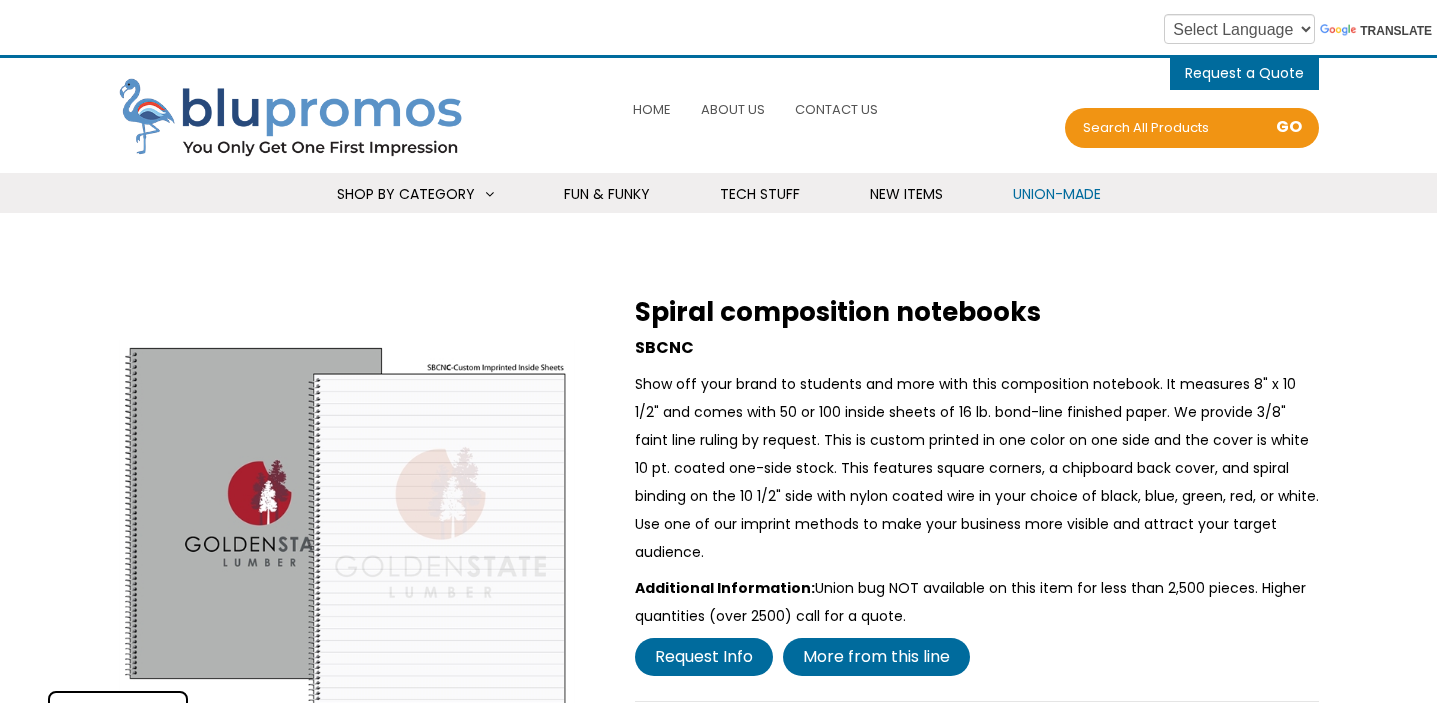 click on "Spiral composition notebooks
SBCNC
Additional Information
Union bug NOT available on this item for less than 2,500 pieces. Higher quantities (over 2500) call for a quote.
Request Info More from this line" at bounding box center [977, 464] 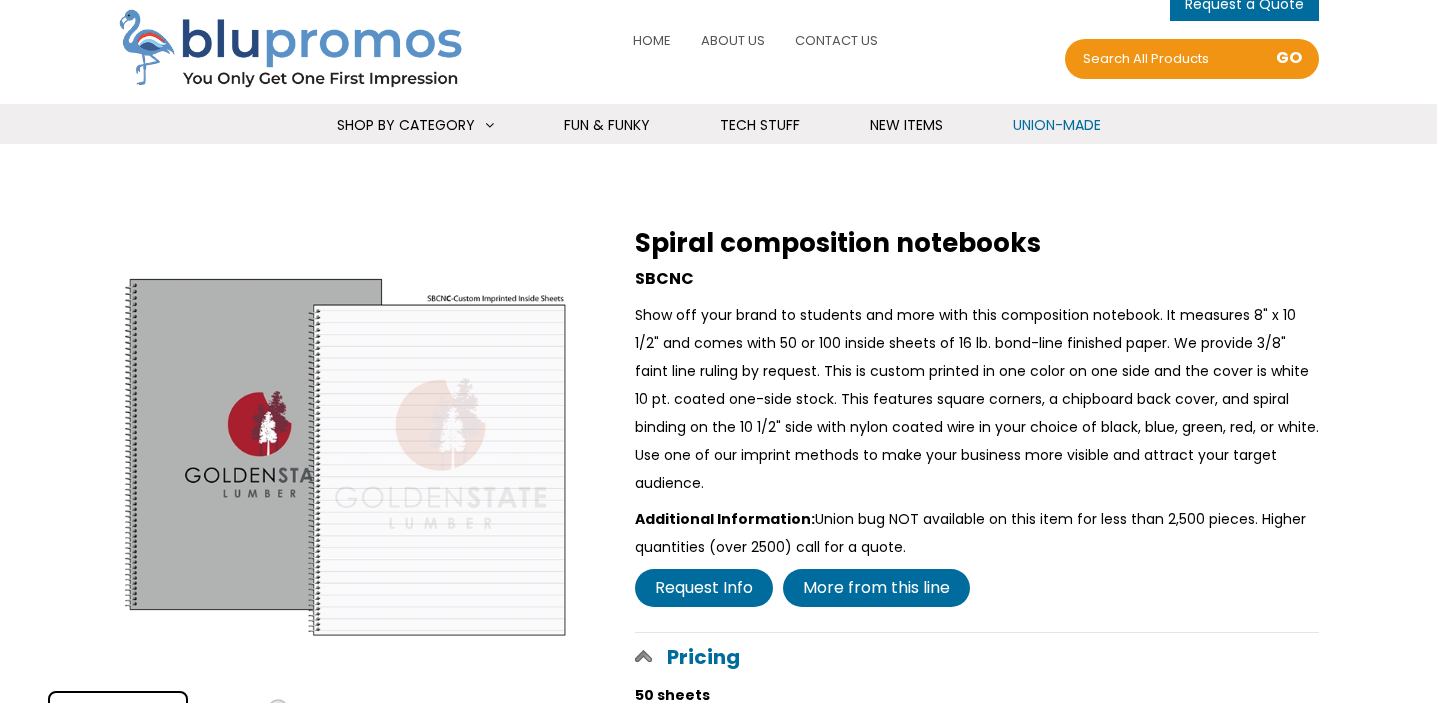 scroll, scrollTop: 40, scrollLeft: 0, axis: vertical 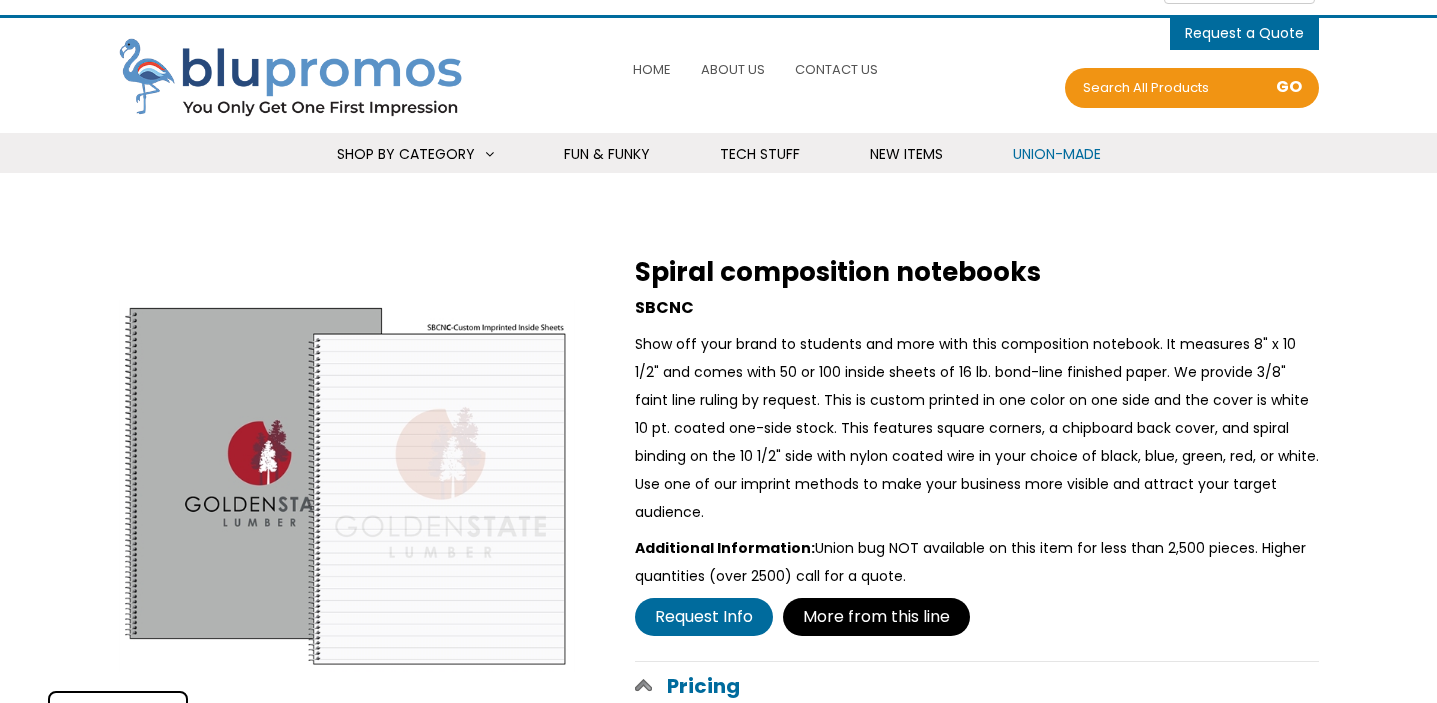 click on "More from this line" at bounding box center [876, 617] 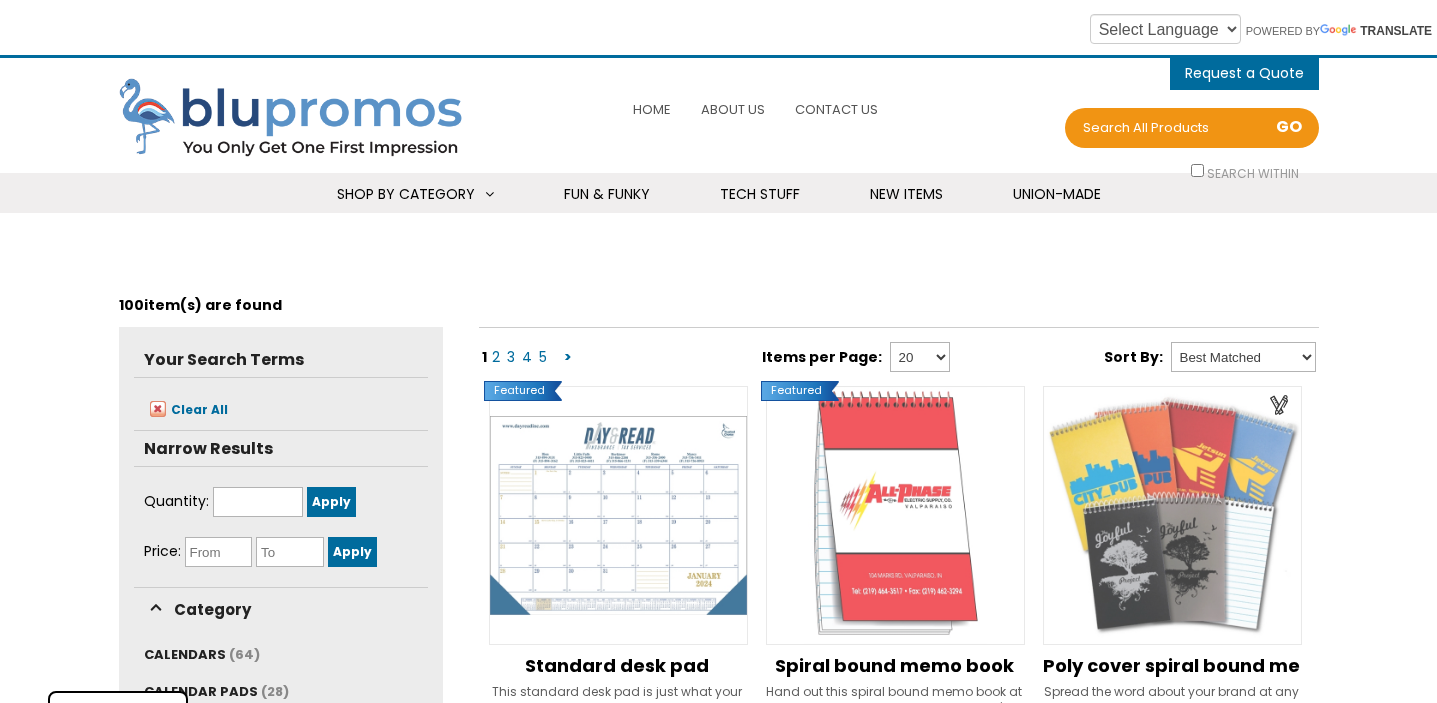 scroll, scrollTop: 0, scrollLeft: 0, axis: both 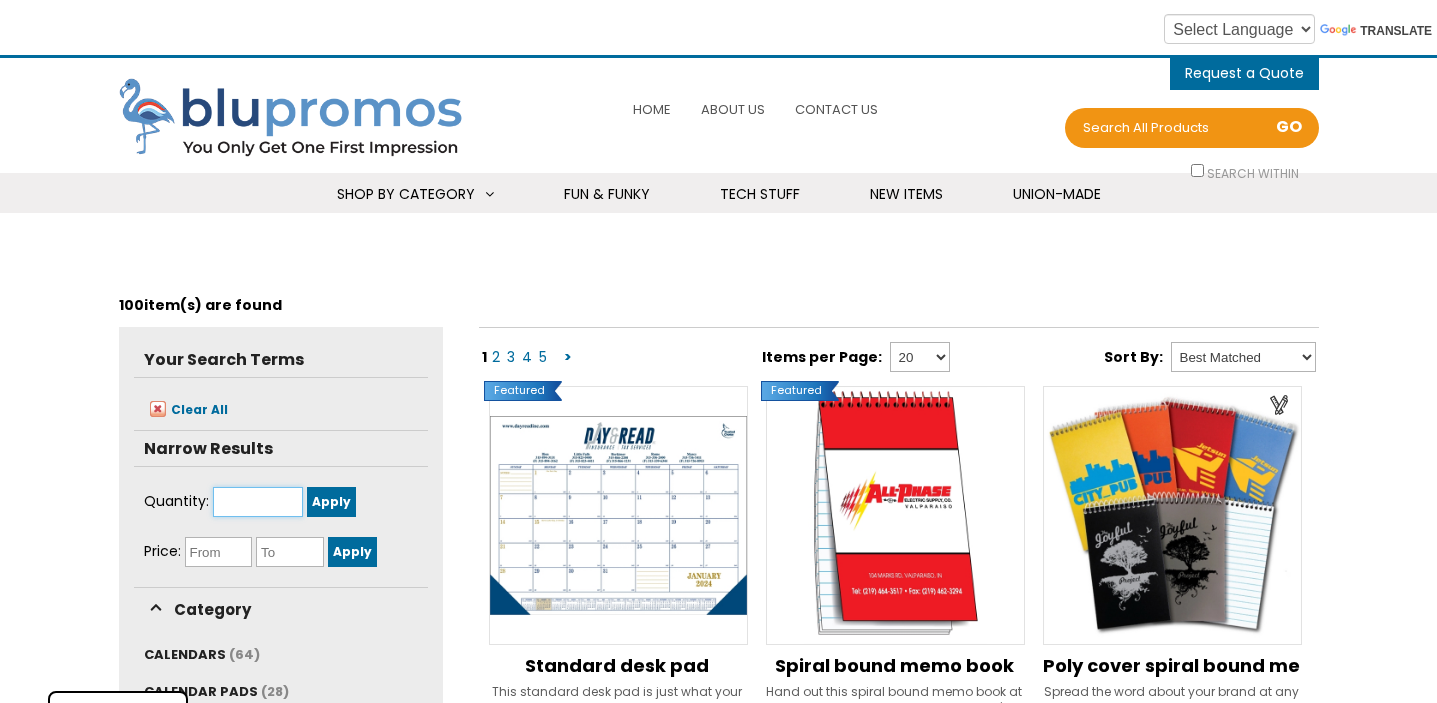 click at bounding box center [258, 502] 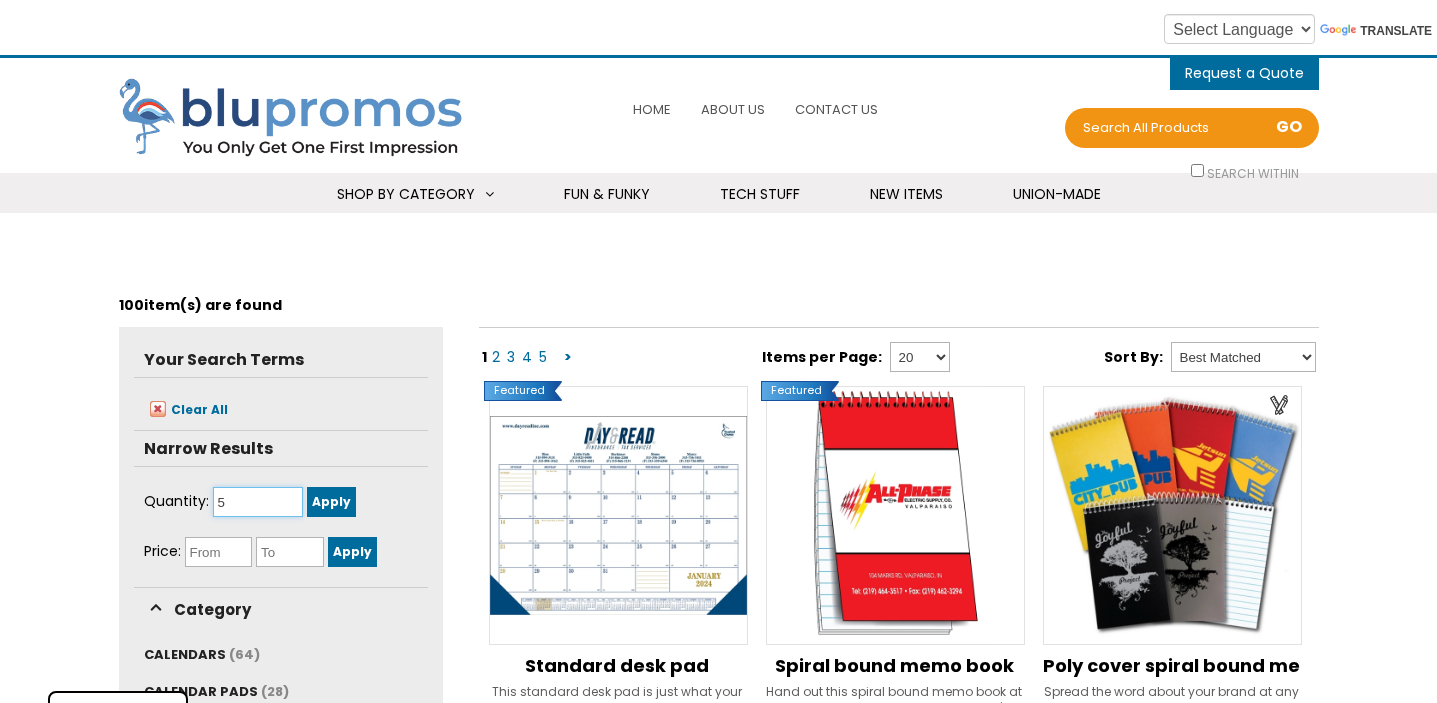 type on "50" 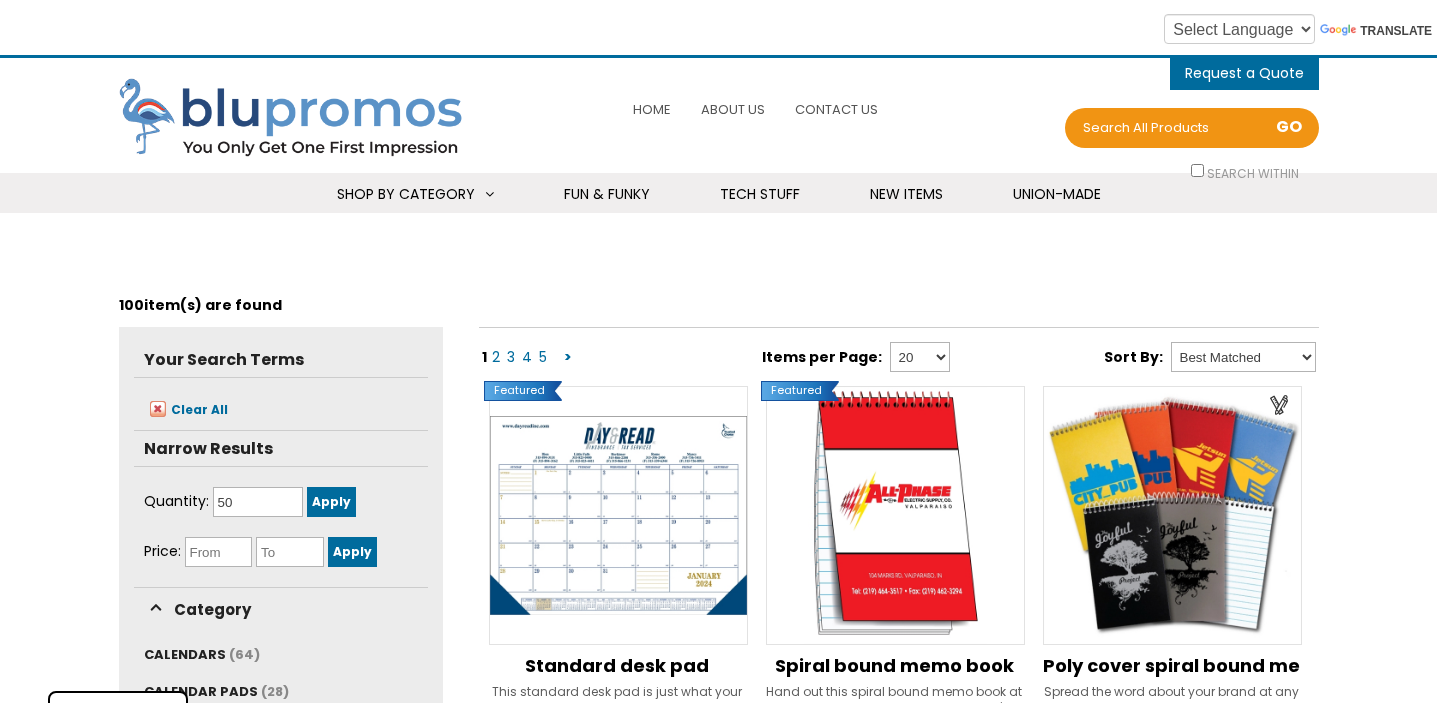 click on "✕
Your Search Terms
Clear All
shadowButton
Narrow Results
Quantity
50
Apply
Price
Apply
CALENDARS" at bounding box center [719, 2113] 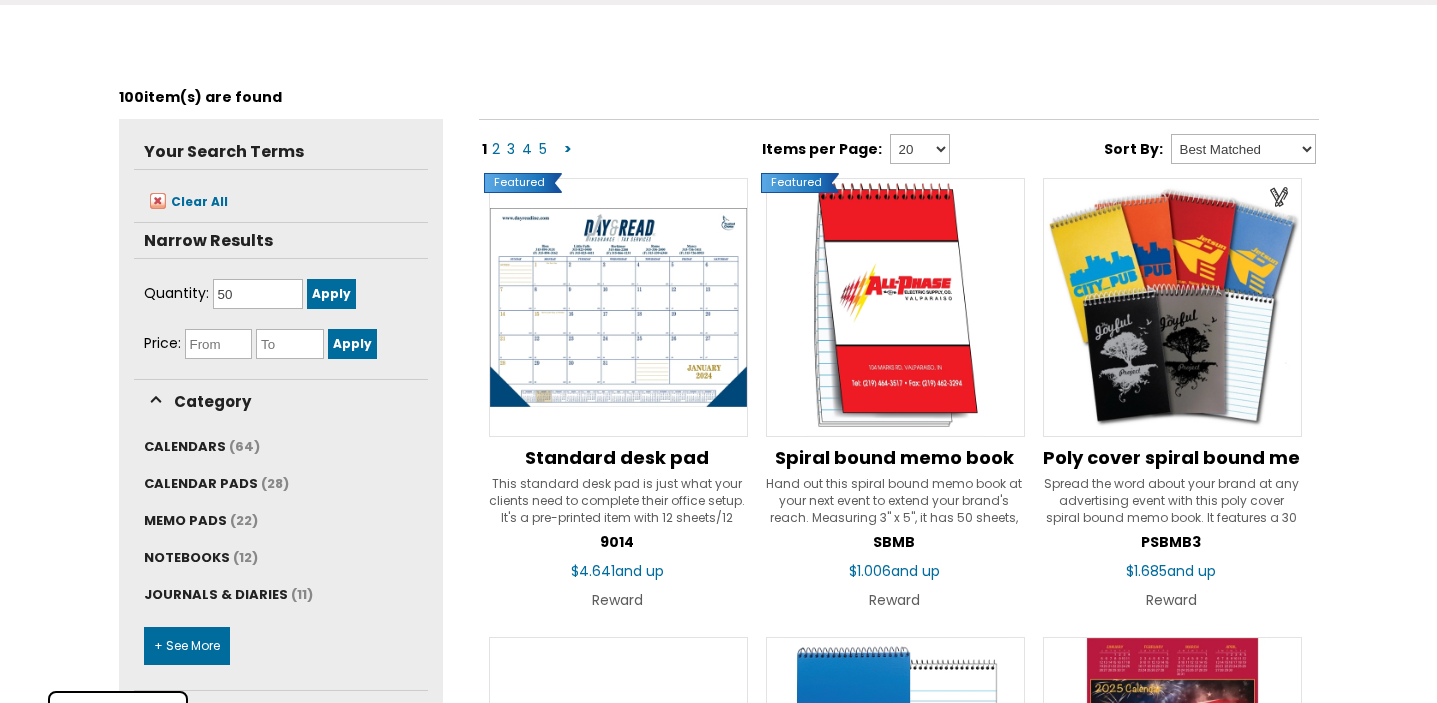 scroll, scrollTop: 240, scrollLeft: 0, axis: vertical 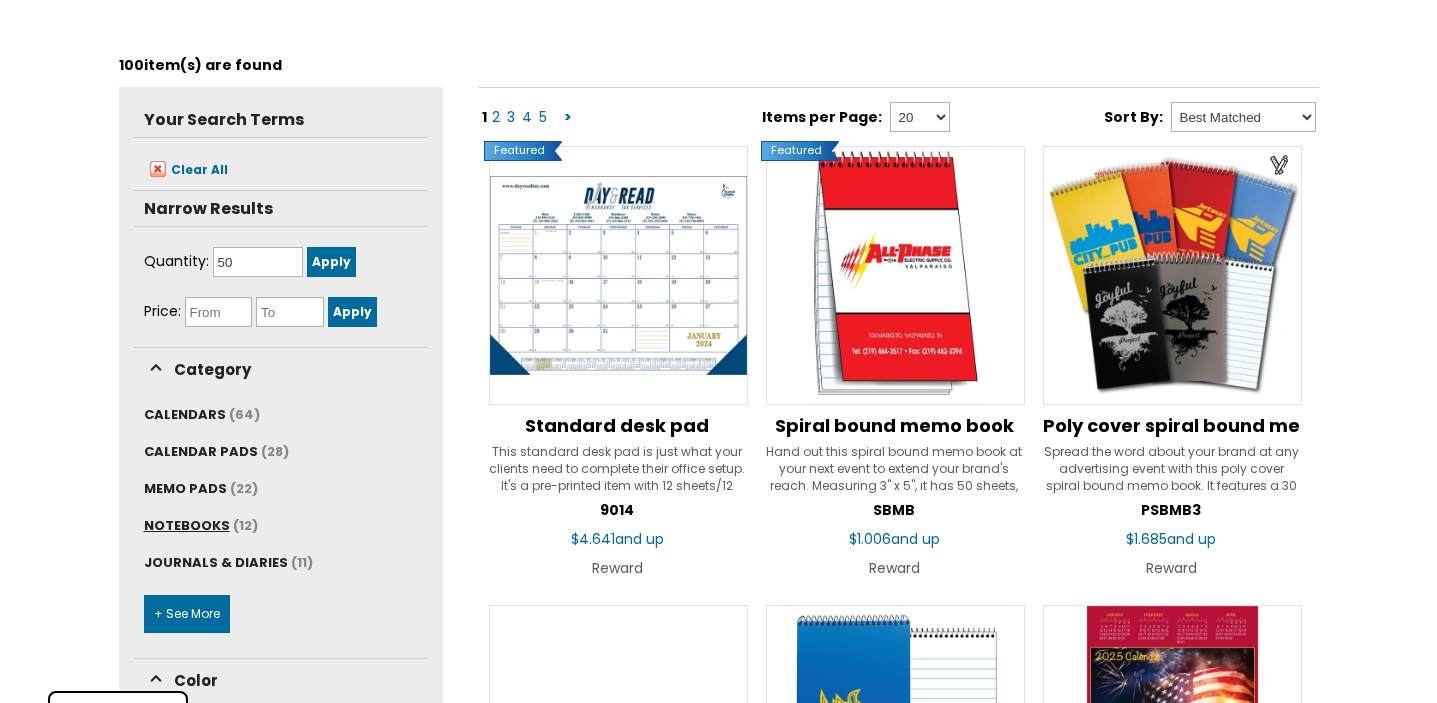 click on "NOTEBOOKS" at bounding box center [187, 525] 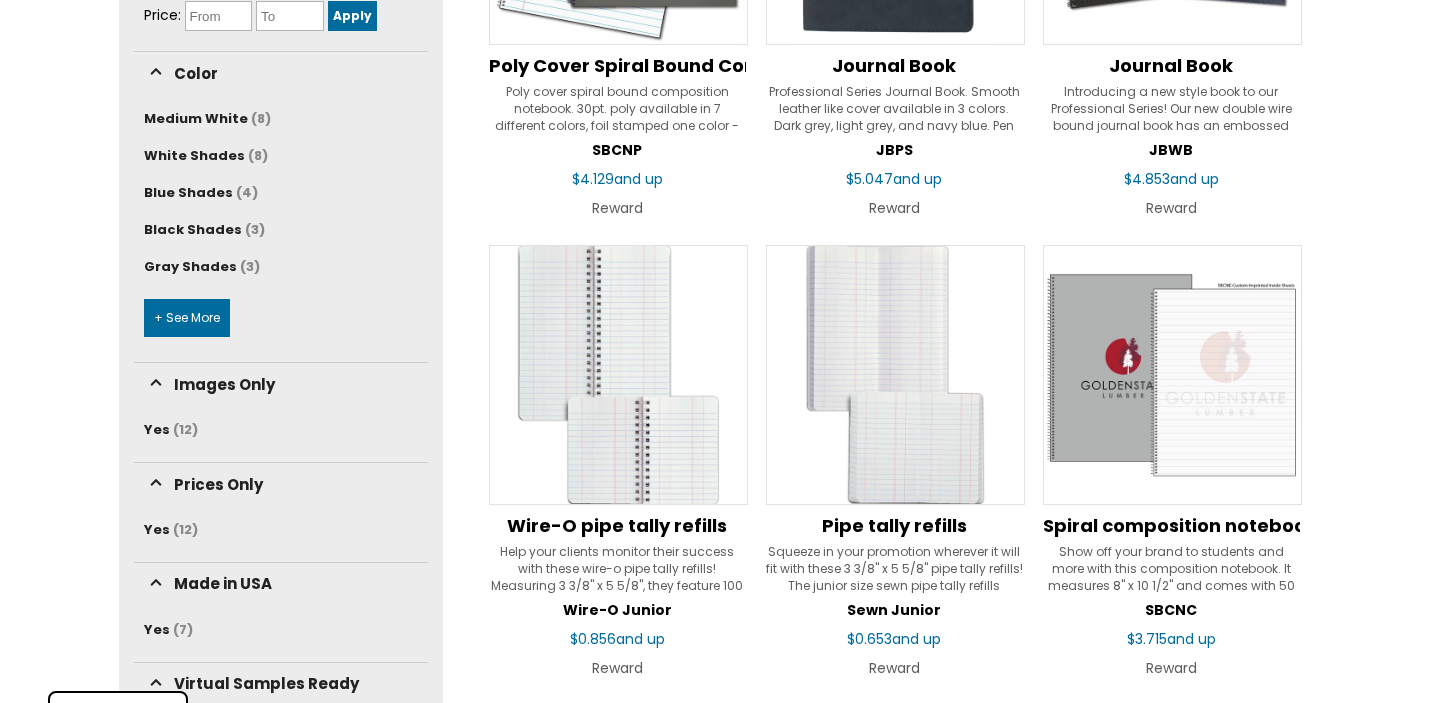 scroll, scrollTop: 640, scrollLeft: 0, axis: vertical 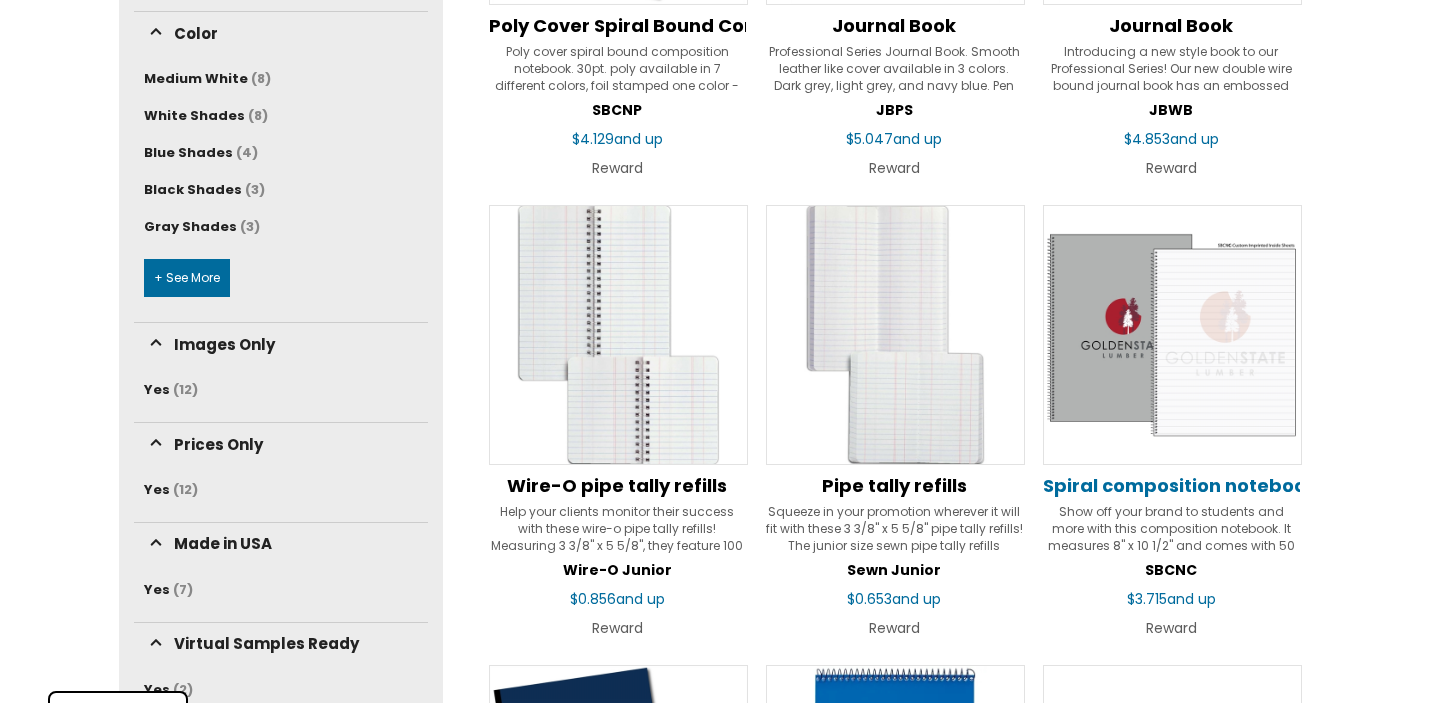 click on "Spiral composition notebooks" at bounding box center (1185, 485) 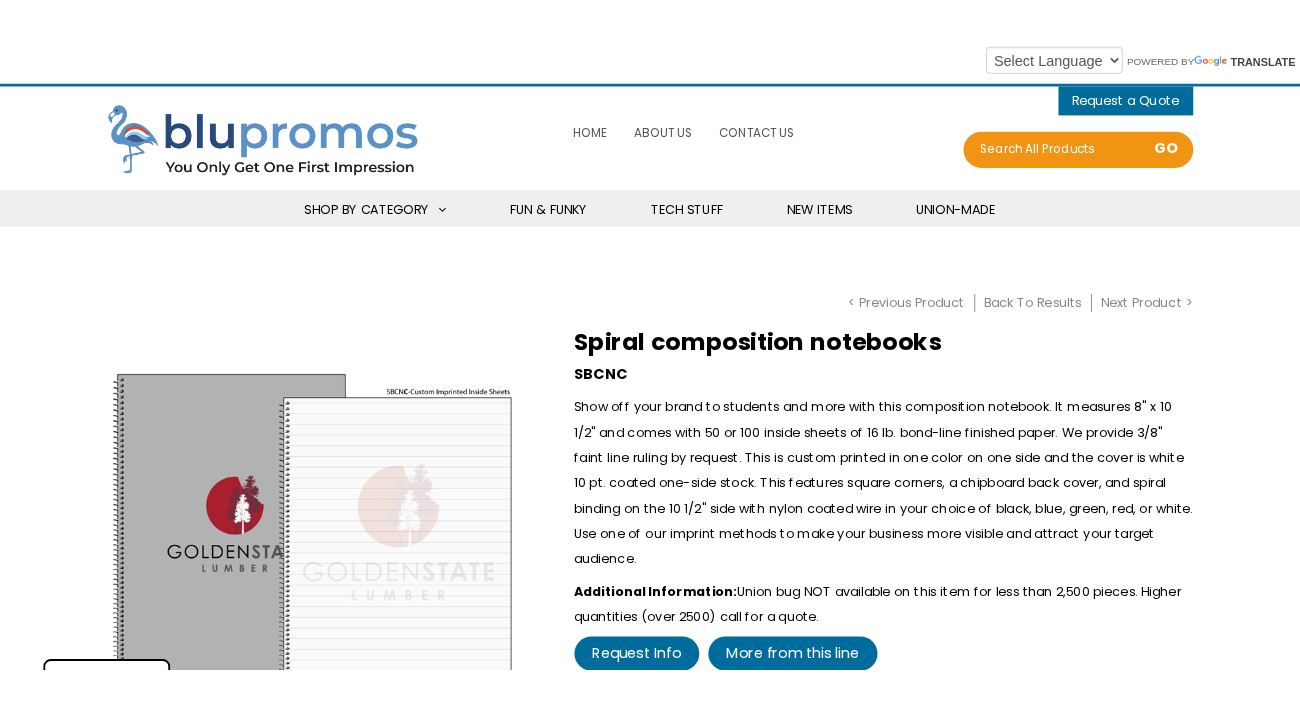 scroll, scrollTop: 0, scrollLeft: 0, axis: both 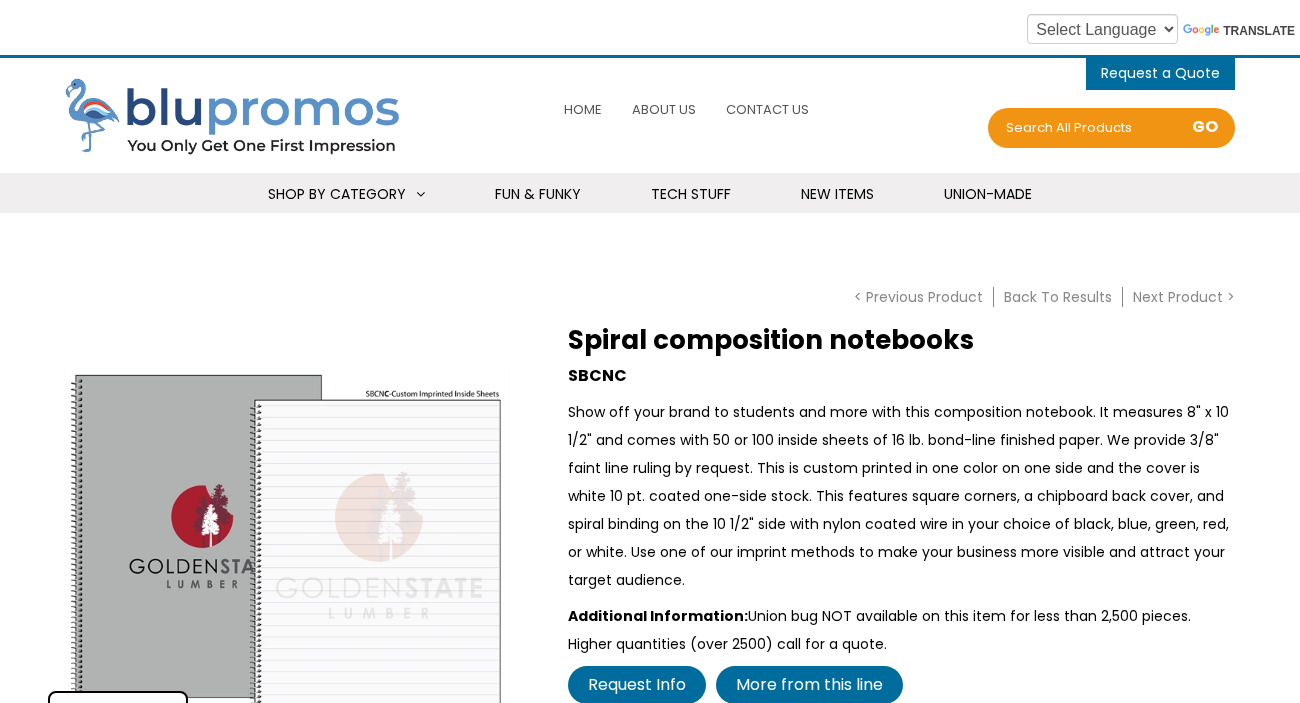 click on "Spiral composition notebooks
SBCNC
Additional Information
Union bug NOT available on this item for less than 2,500 pieces. Higher quantities (over 2500) call for a quote.
Request Info More from this line" at bounding box center (901, 517) 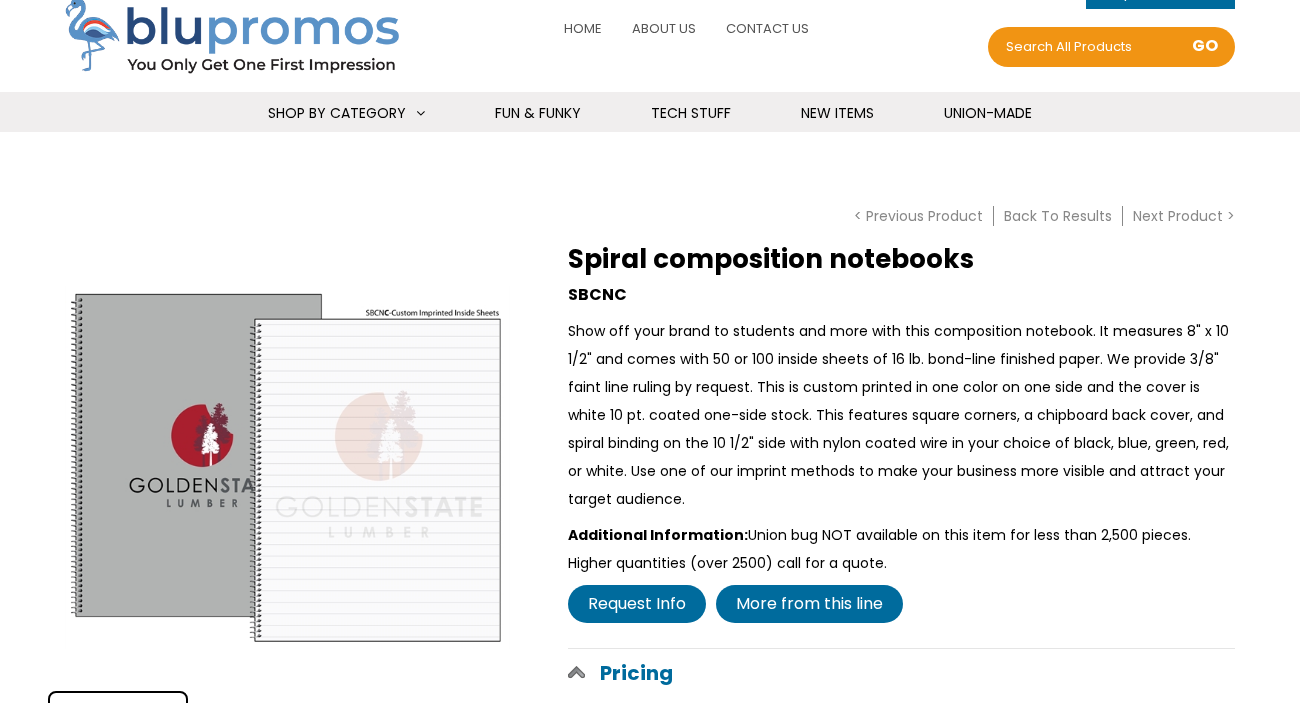 scroll, scrollTop: 80, scrollLeft: 0, axis: vertical 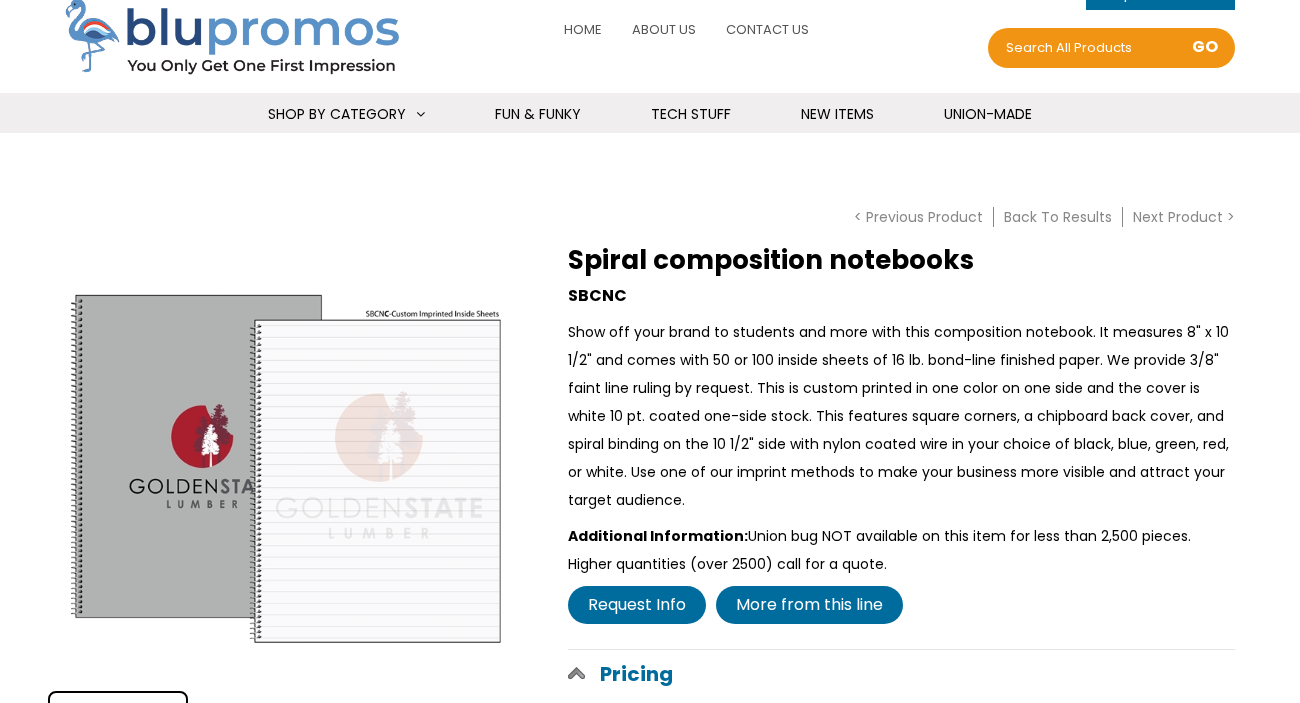drag, startPoint x: 532, startPoint y: 289, endPoint x: 618, endPoint y: 247, distance: 95.707886 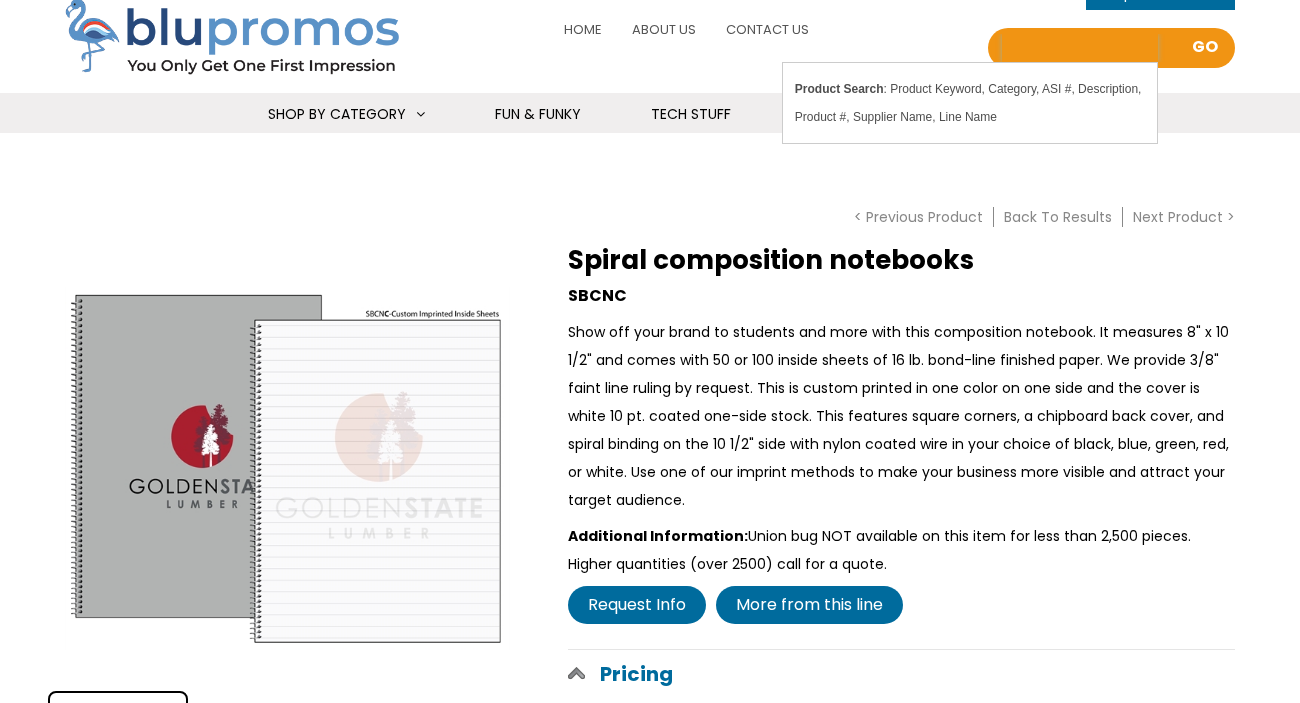 click on "Search all Products" at bounding box center [1080, 48] 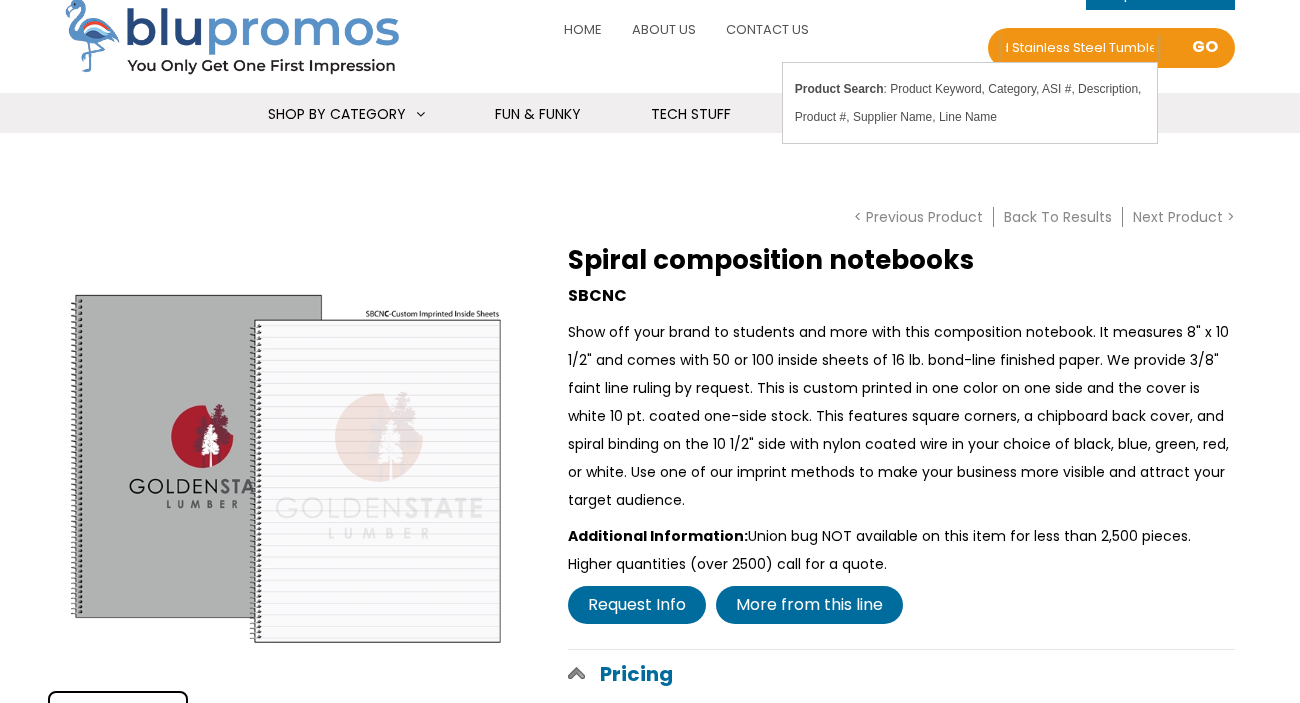 scroll, scrollTop: 0, scrollLeft: 129, axis: horizontal 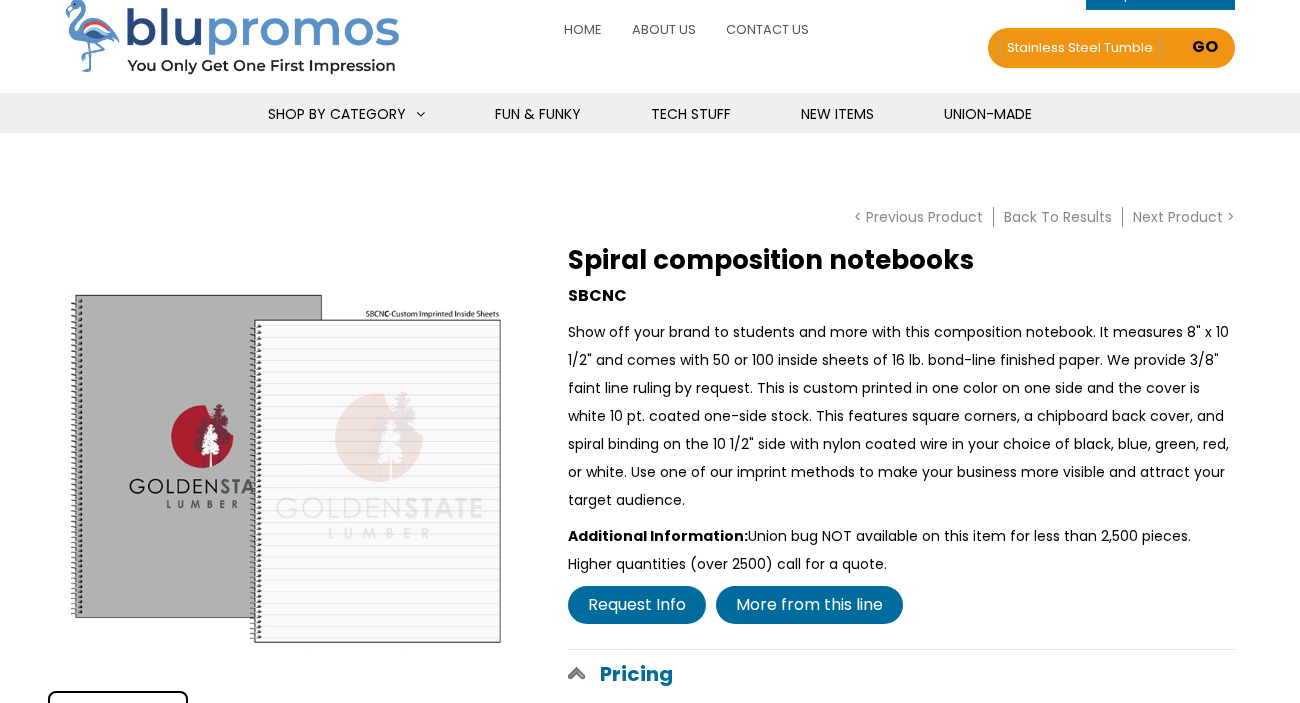 type on "18oz double walled stainless steel tumbler" 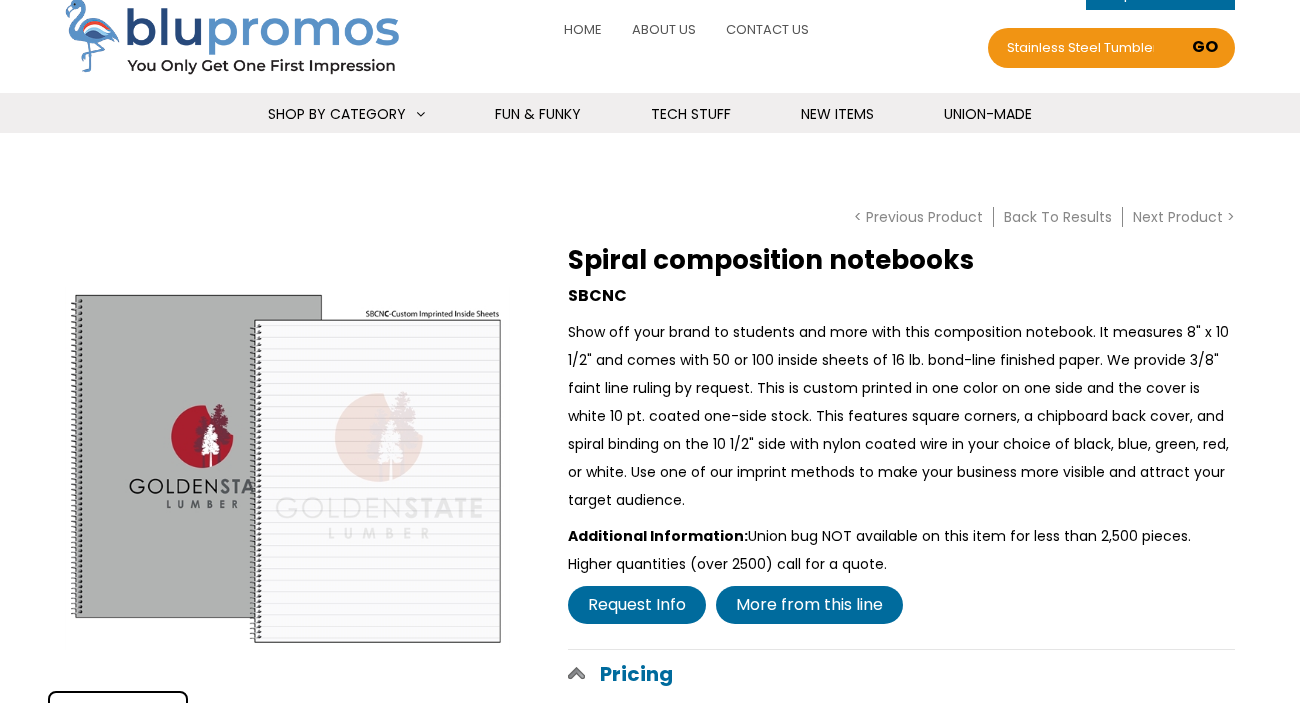 scroll, scrollTop: 0, scrollLeft: 0, axis: both 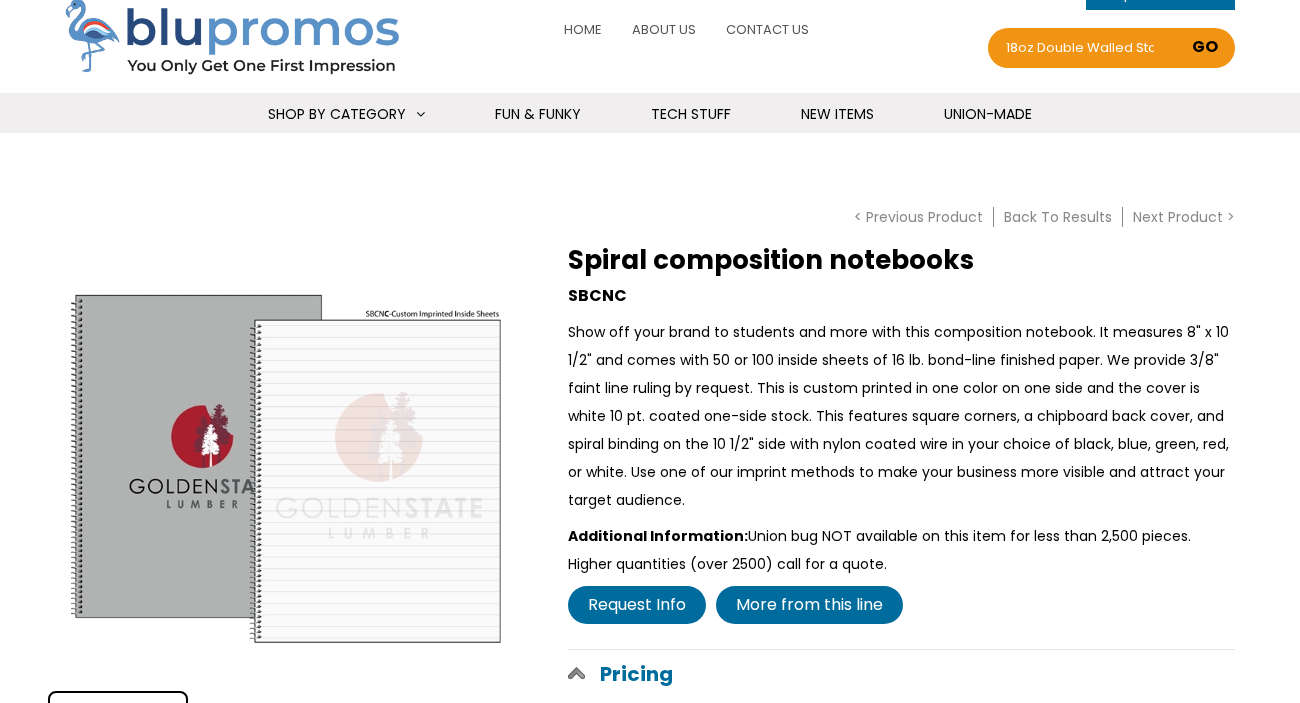 click on "Go" at bounding box center (1204, 49) 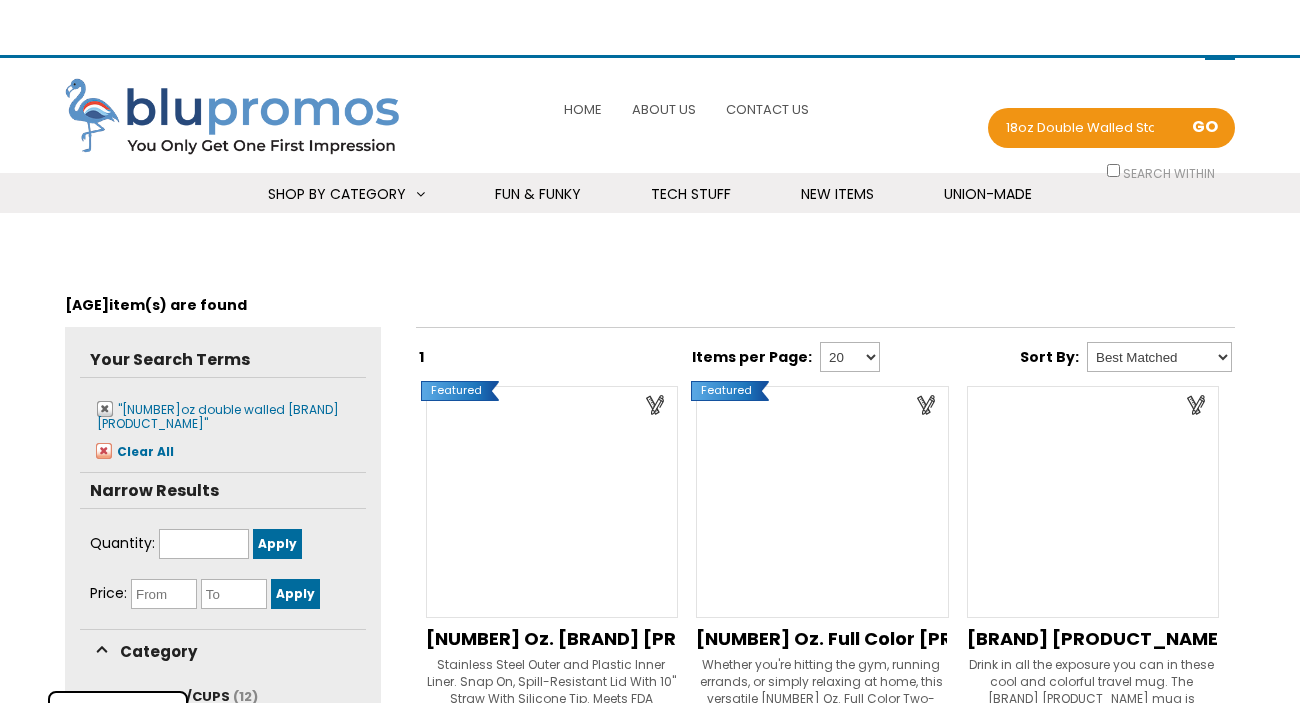scroll, scrollTop: 0, scrollLeft: 0, axis: both 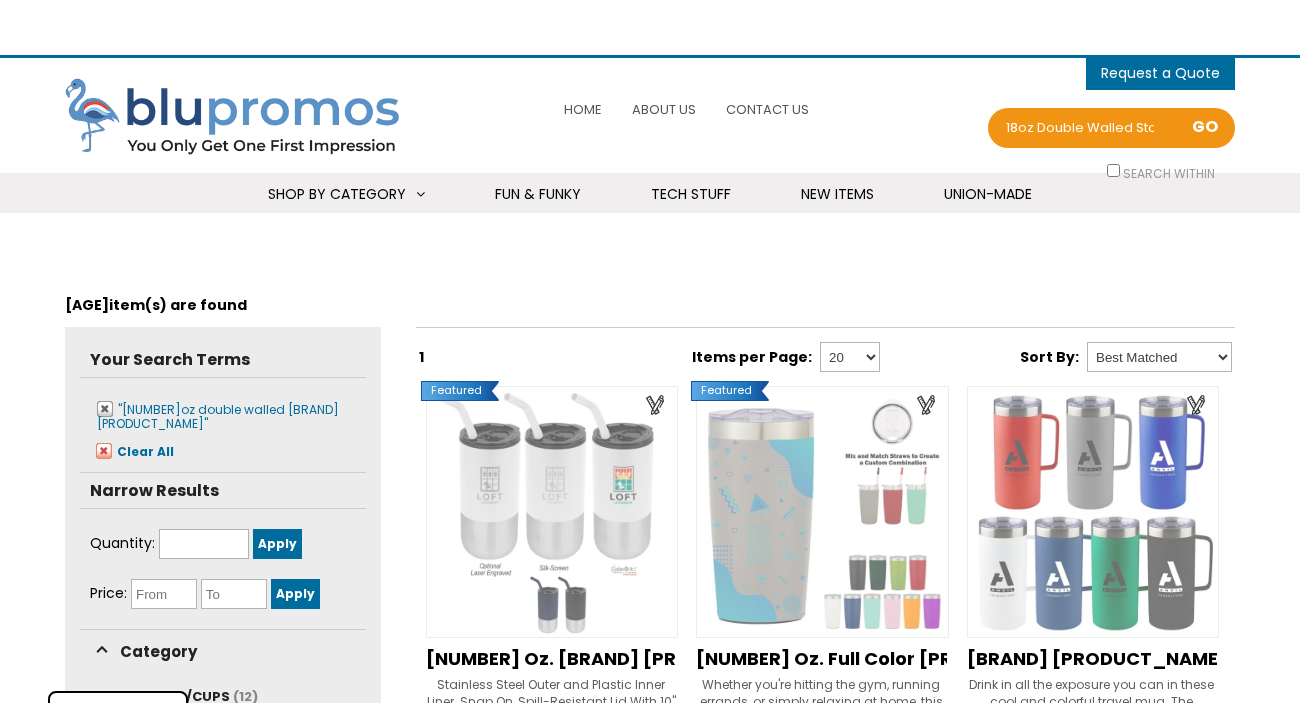 select 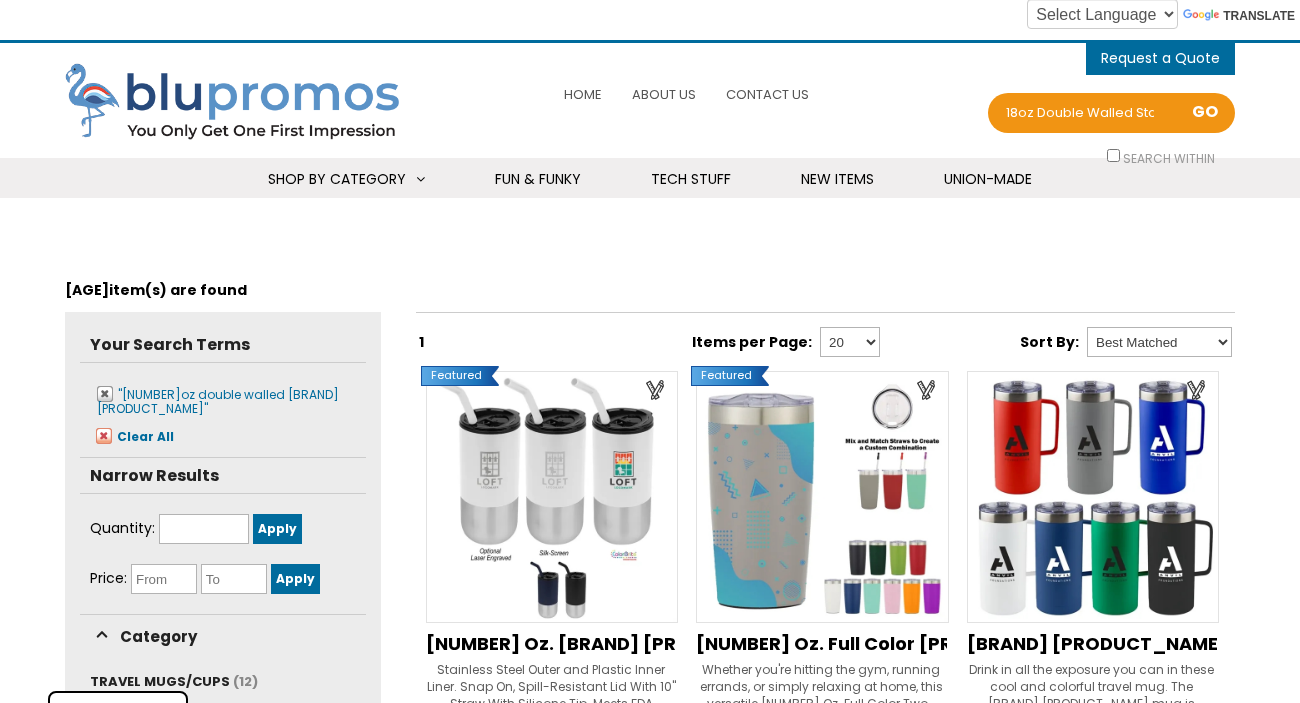 scroll, scrollTop: 0, scrollLeft: 0, axis: both 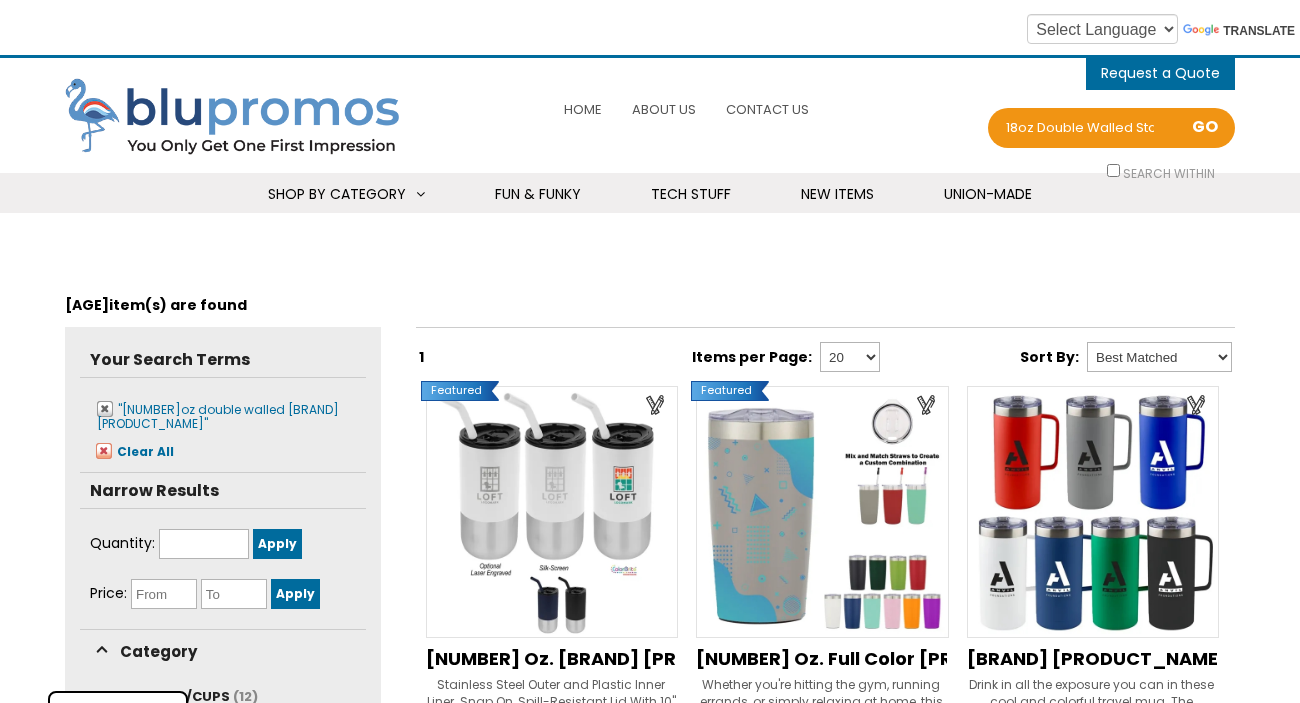 click on "Error
Search
18oz double walled stainless steel tumbler
Search all Products
Price From $ Price From $
-
Price To $ Price To $
Go
Search
Search within" at bounding box center [1111, 128] 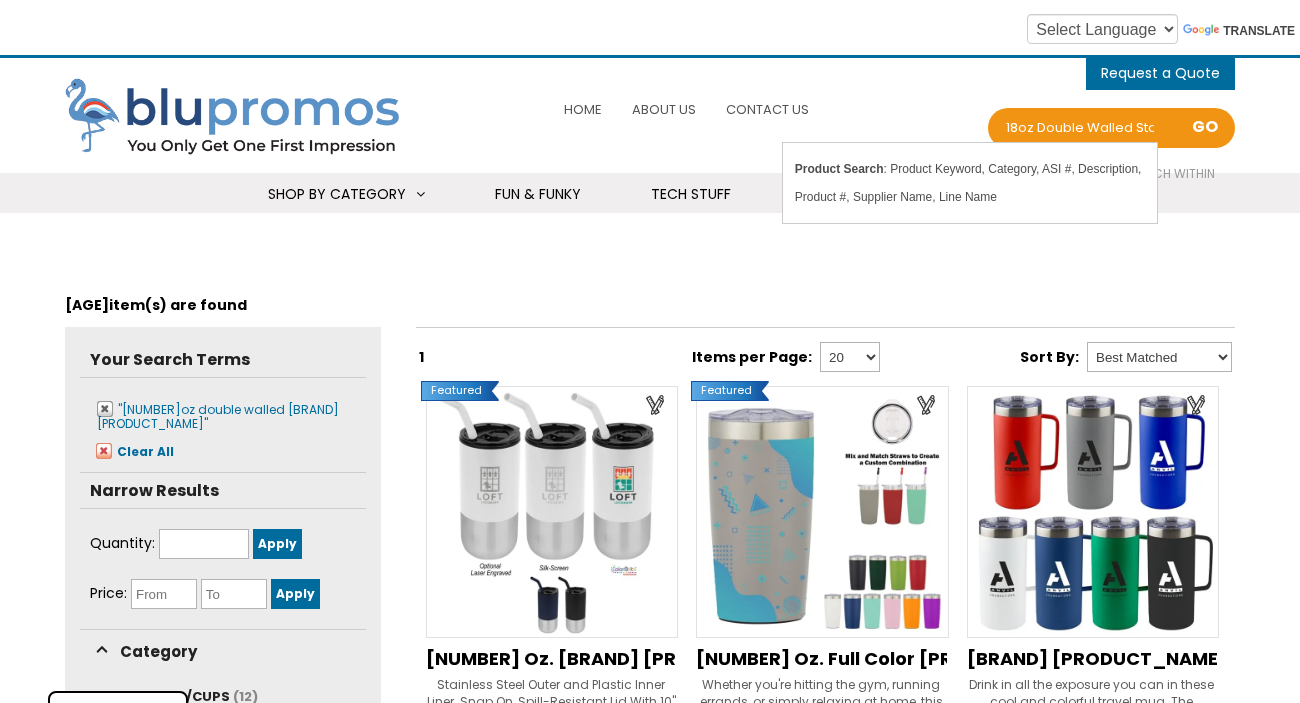 drag, startPoint x: 1173, startPoint y: 118, endPoint x: 1041, endPoint y: 127, distance: 132.30646 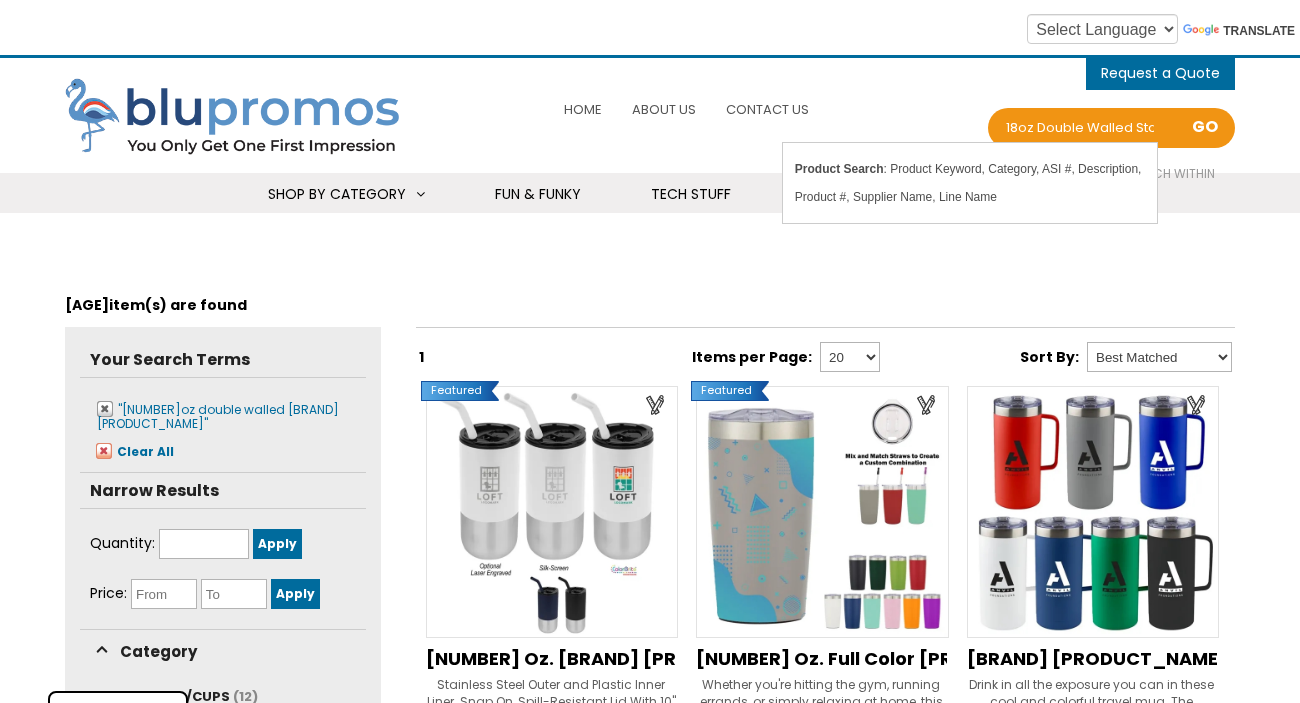click on "Error
Search
18oz double walled stainless steel tumbler
Search all Products
Price From $ Price From $
-
Price To $ Price To $
Go
Search
Search within" at bounding box center (1111, 128) 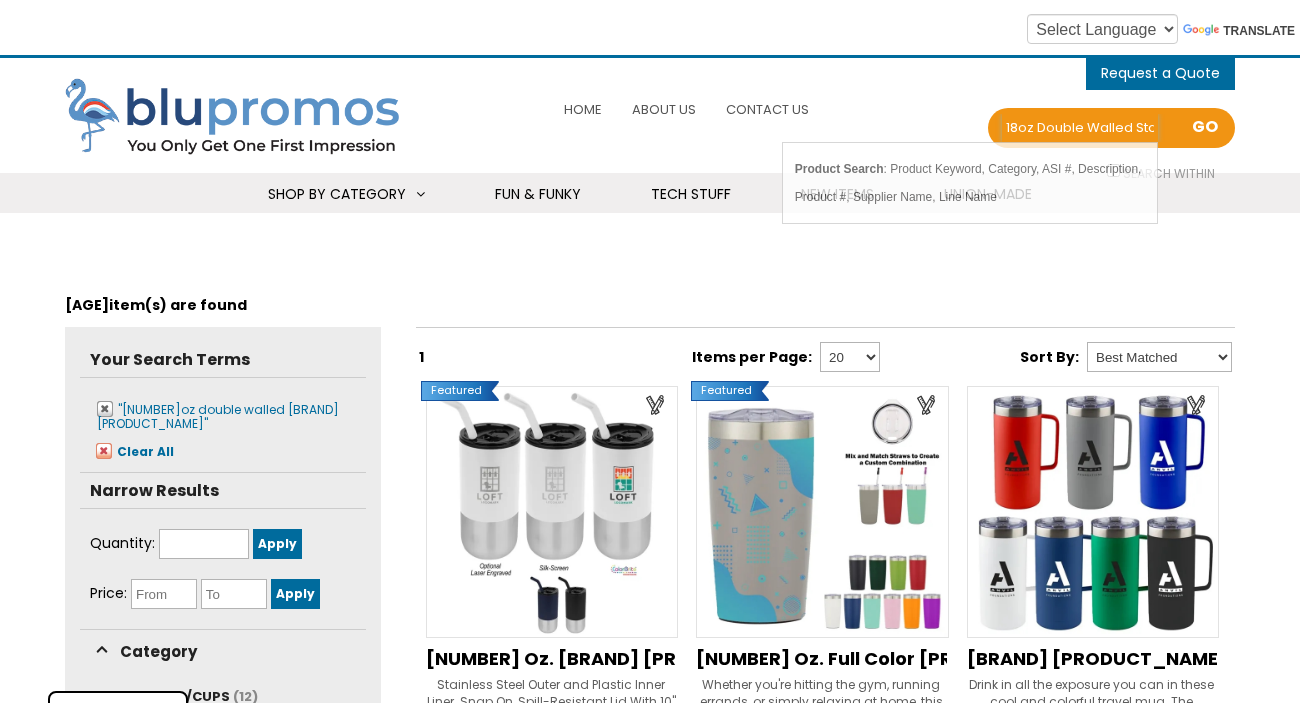 click on "18oz double walled stainless steel tumbler" at bounding box center (1080, 128) 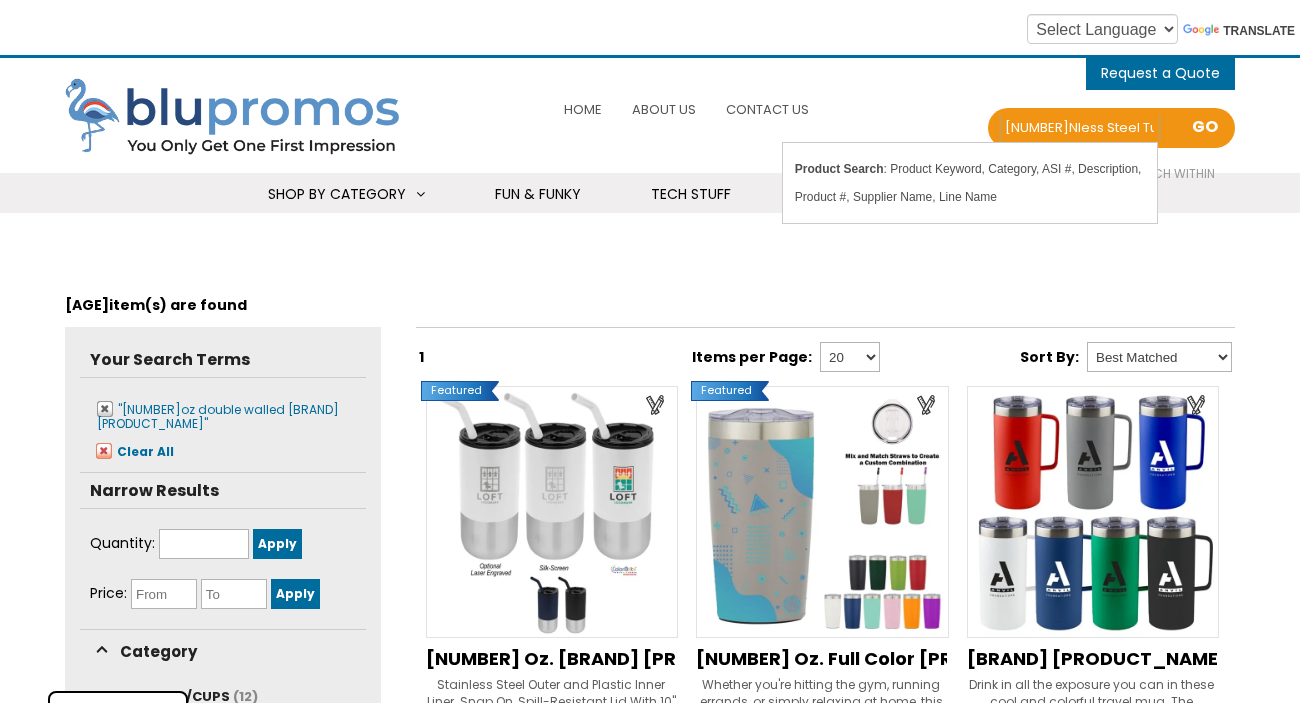 scroll, scrollTop: 0, scrollLeft: 0, axis: both 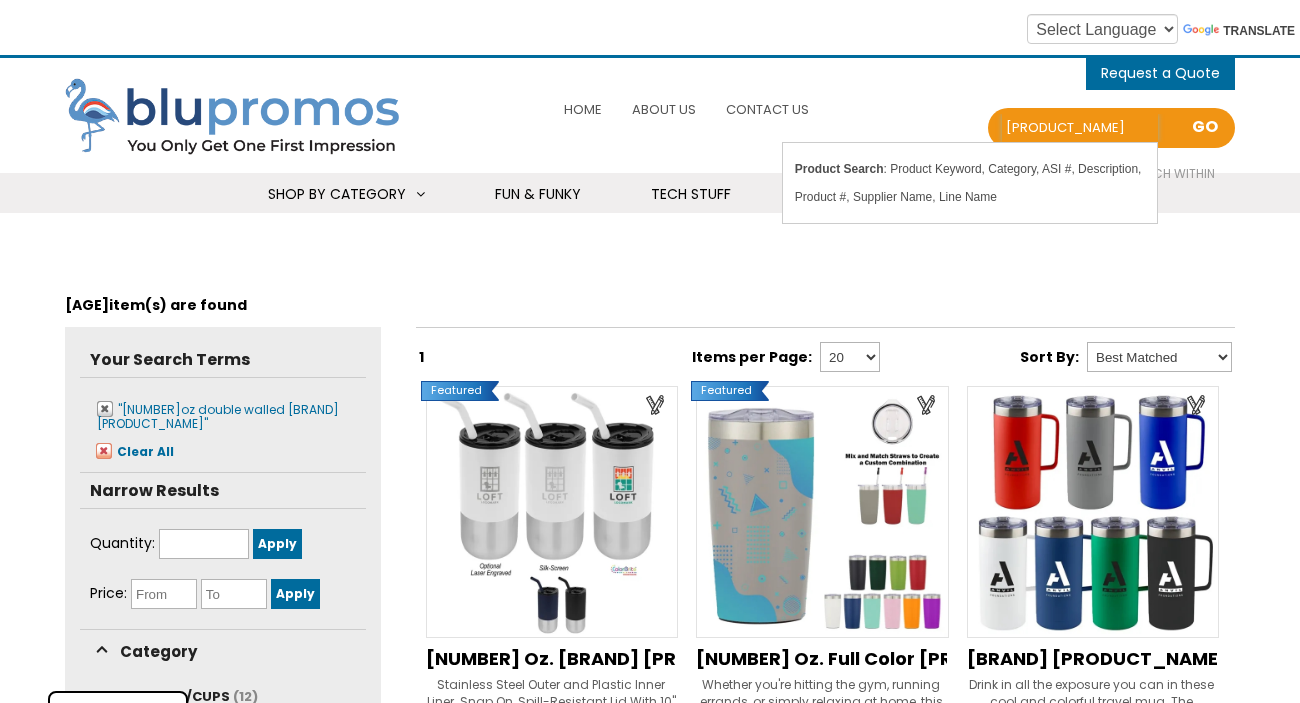 click on "nless steel tumbler" at bounding box center [1080, 128] 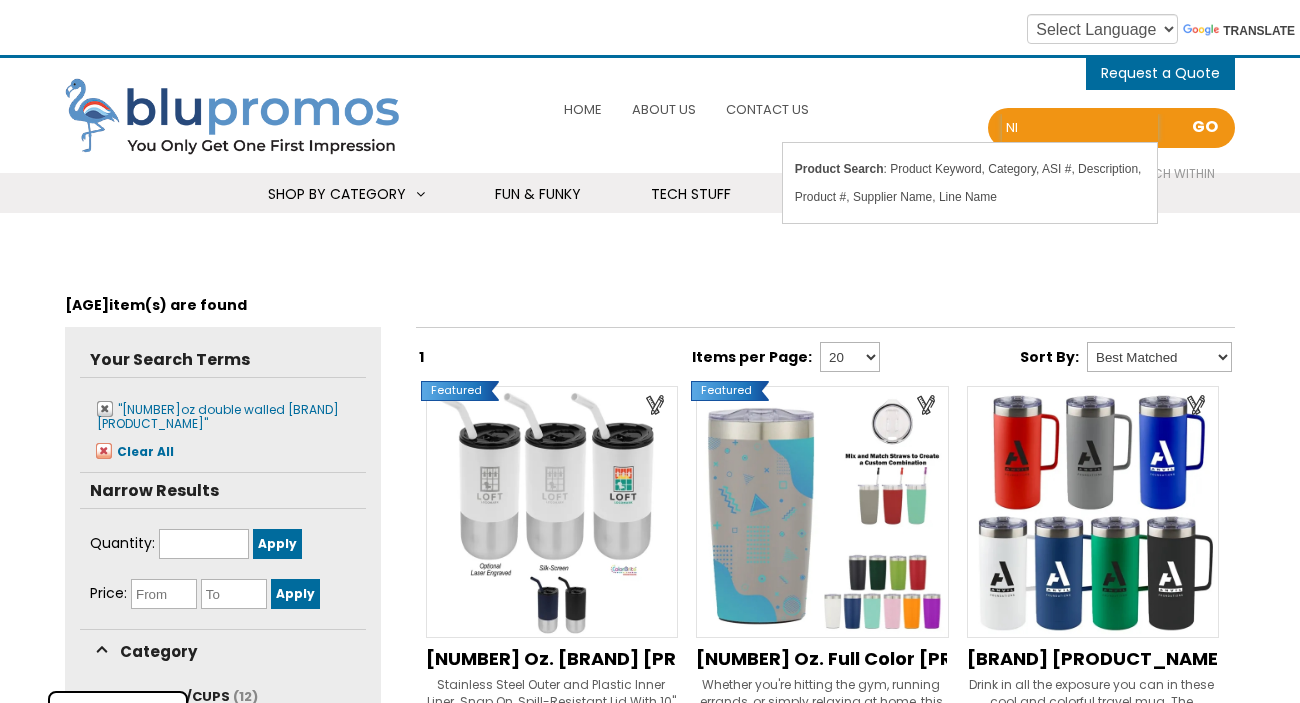 type on "n" 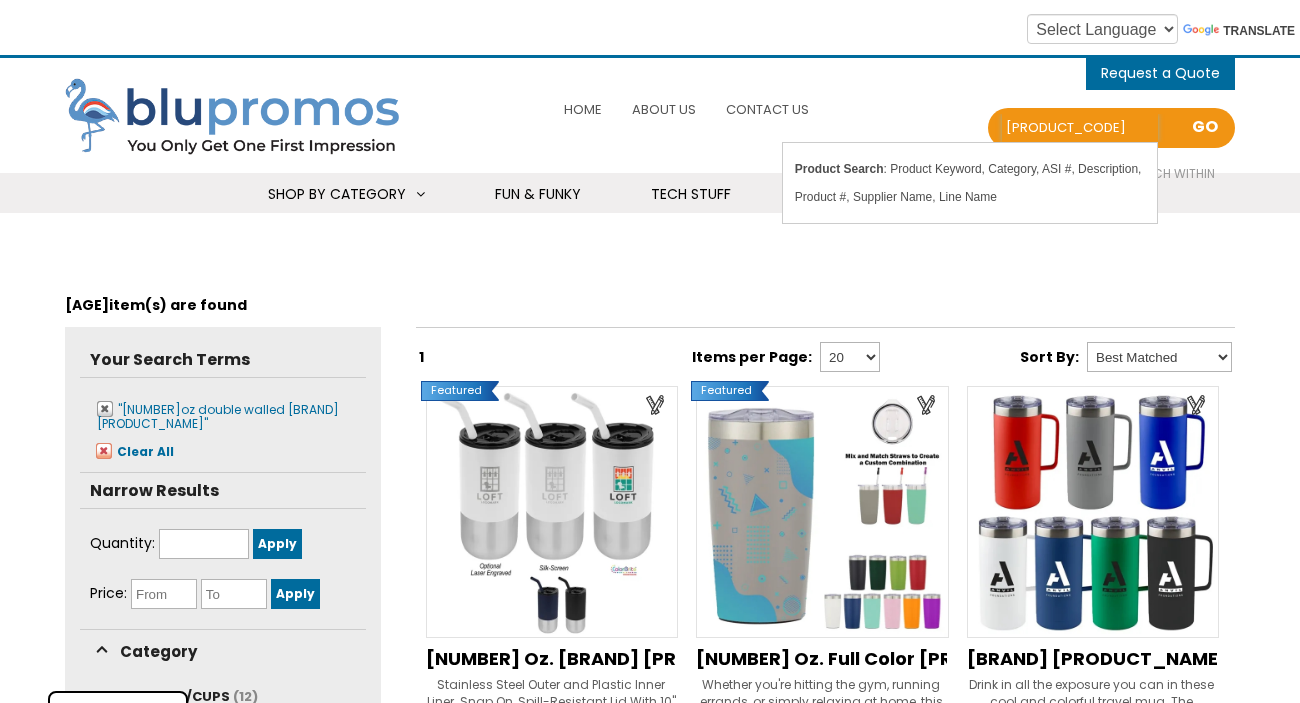 type on "dm514" 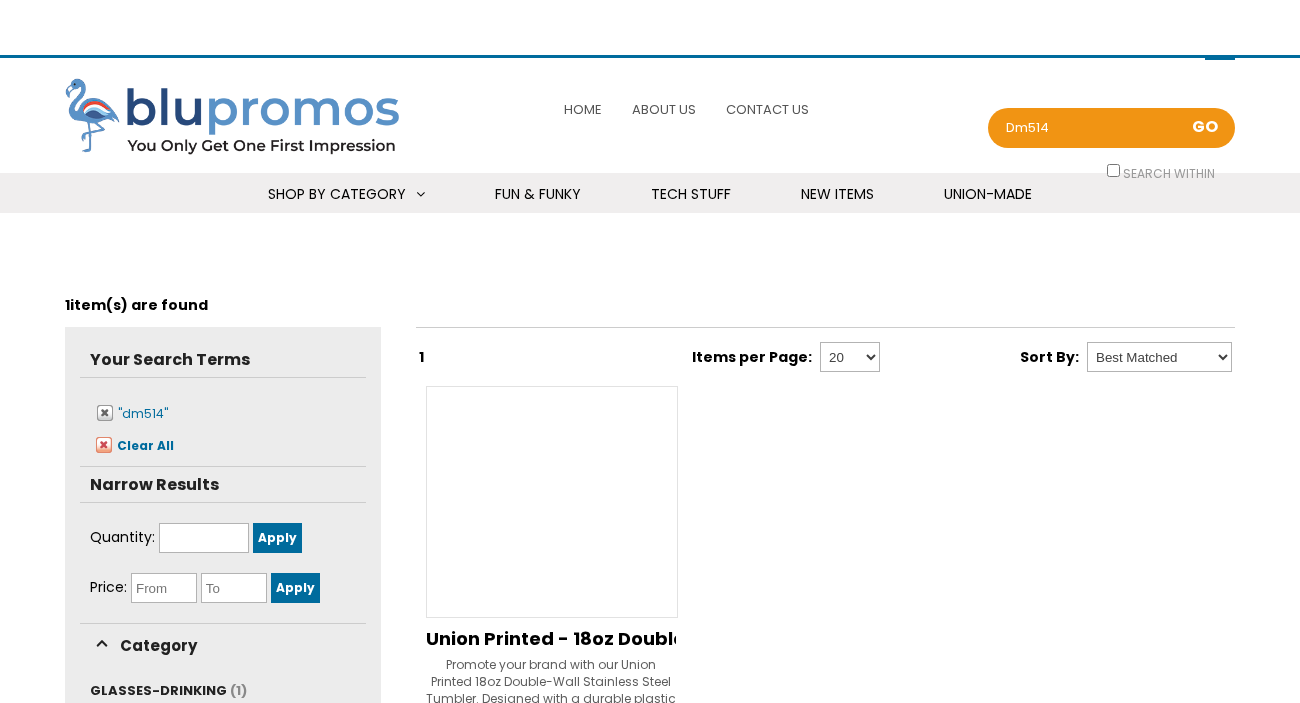 scroll, scrollTop: 0, scrollLeft: 0, axis: both 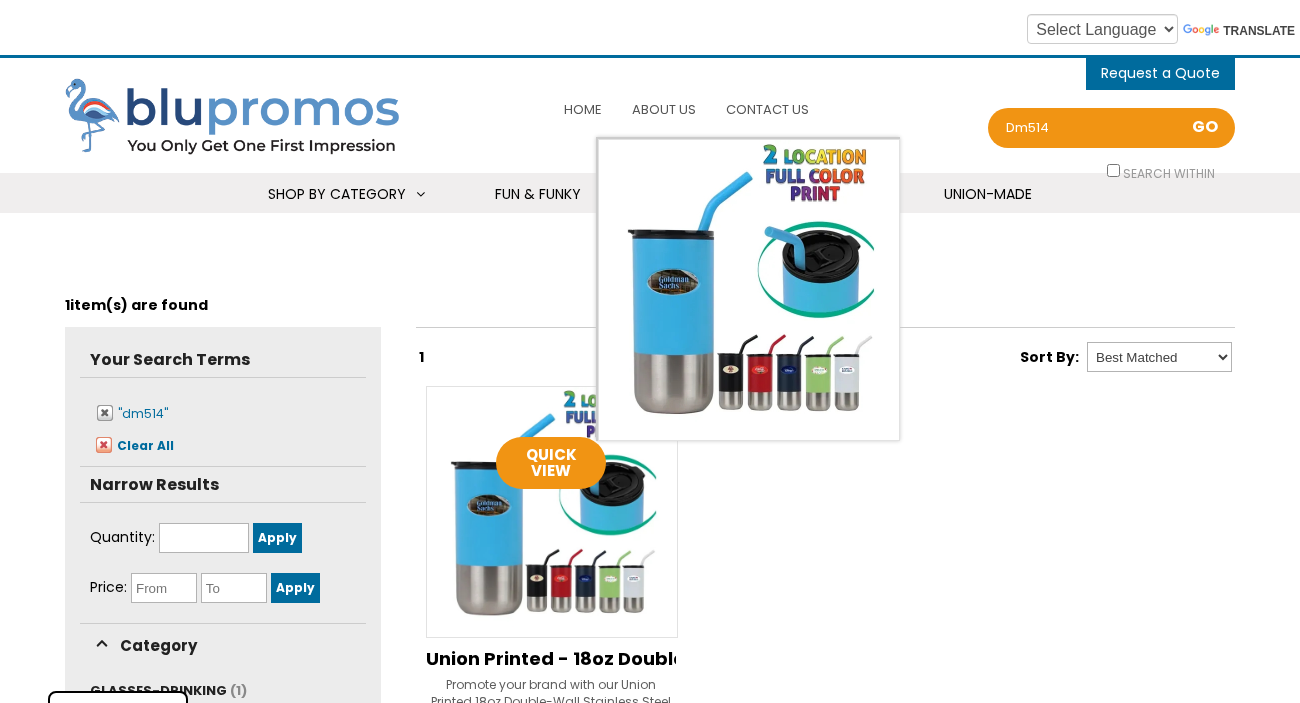 click at bounding box center [552, 512] 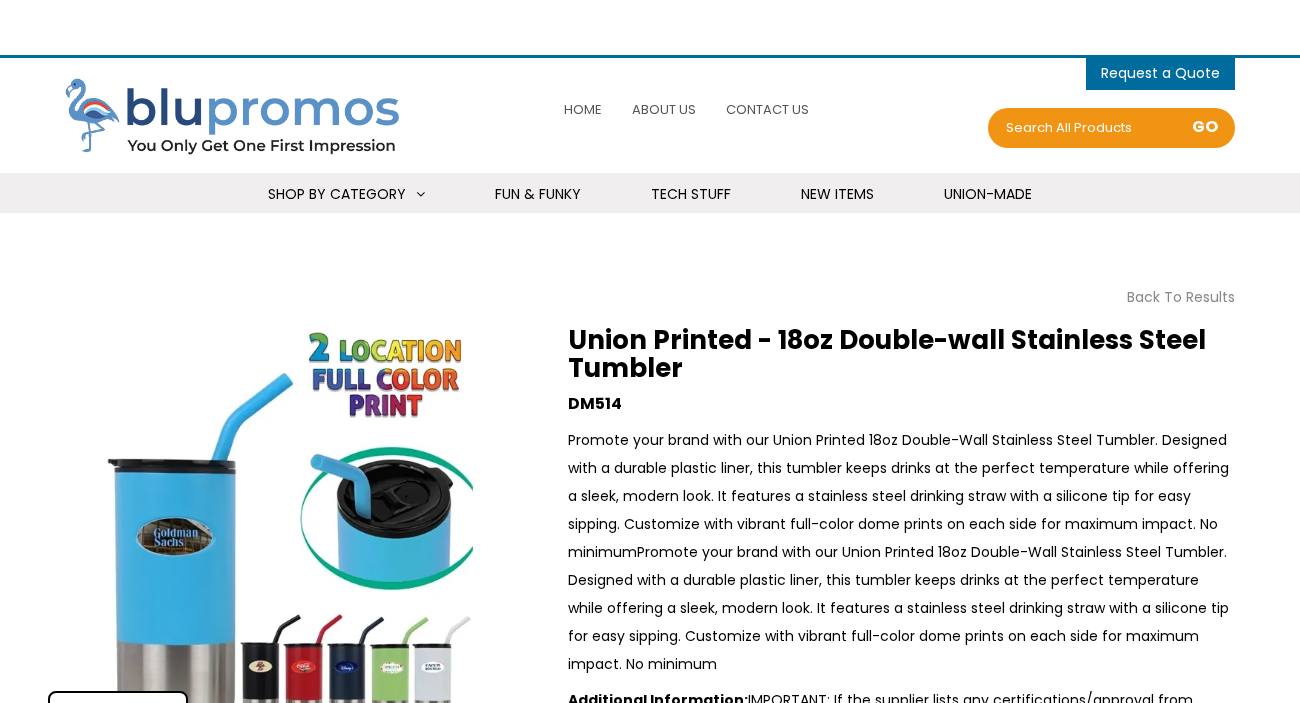 scroll, scrollTop: 0, scrollLeft: 0, axis: both 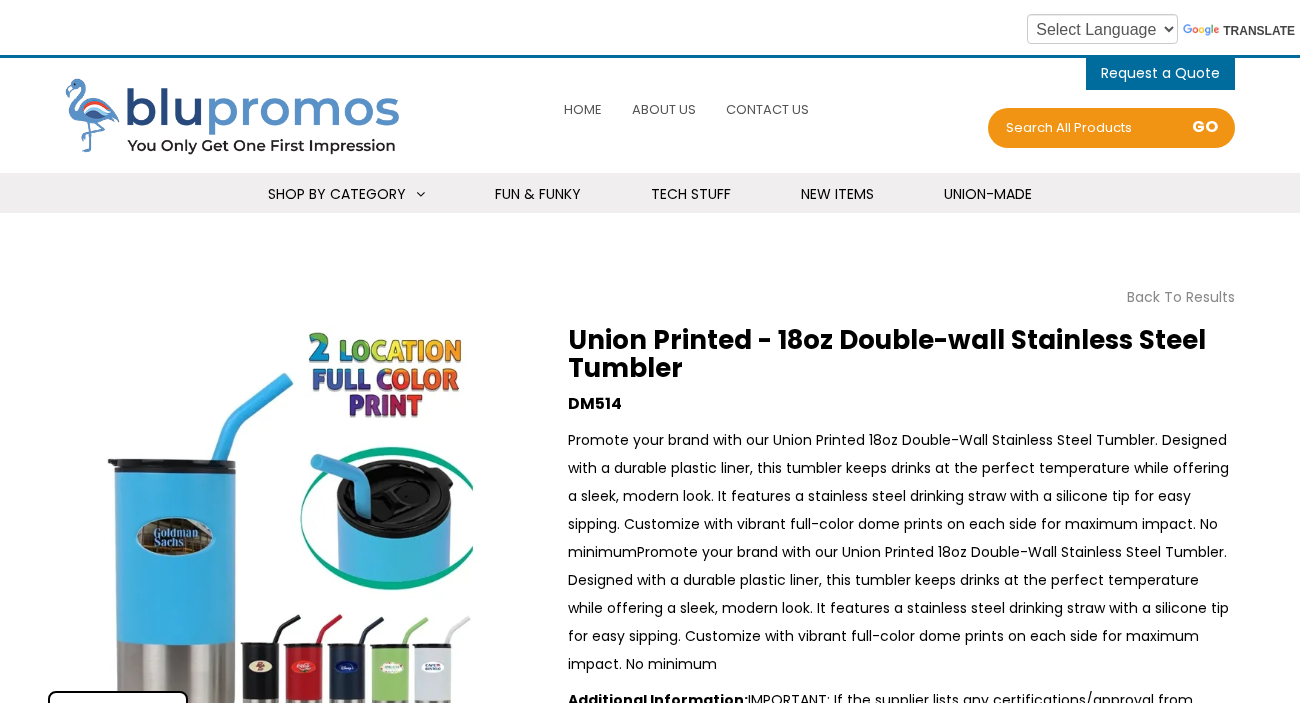 drag, startPoint x: 566, startPoint y: 335, endPoint x: 757, endPoint y: 392, distance: 199.32385 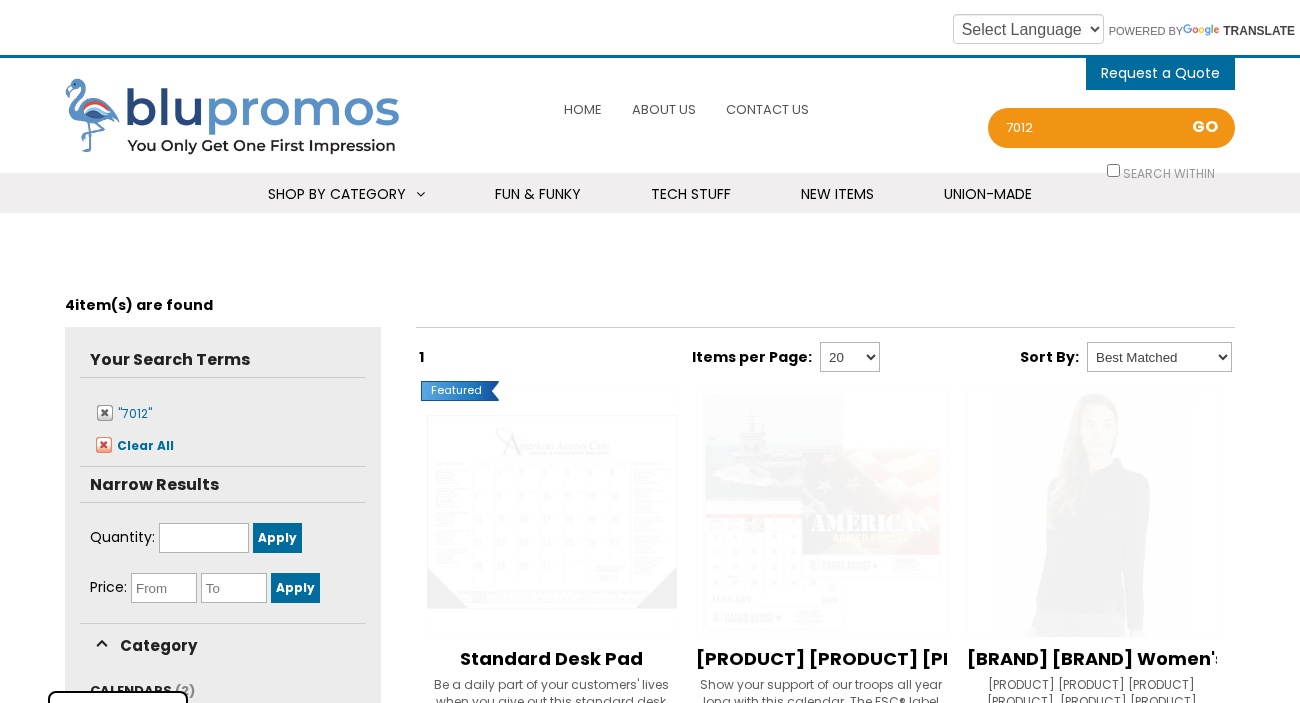 scroll, scrollTop: 0, scrollLeft: 0, axis: both 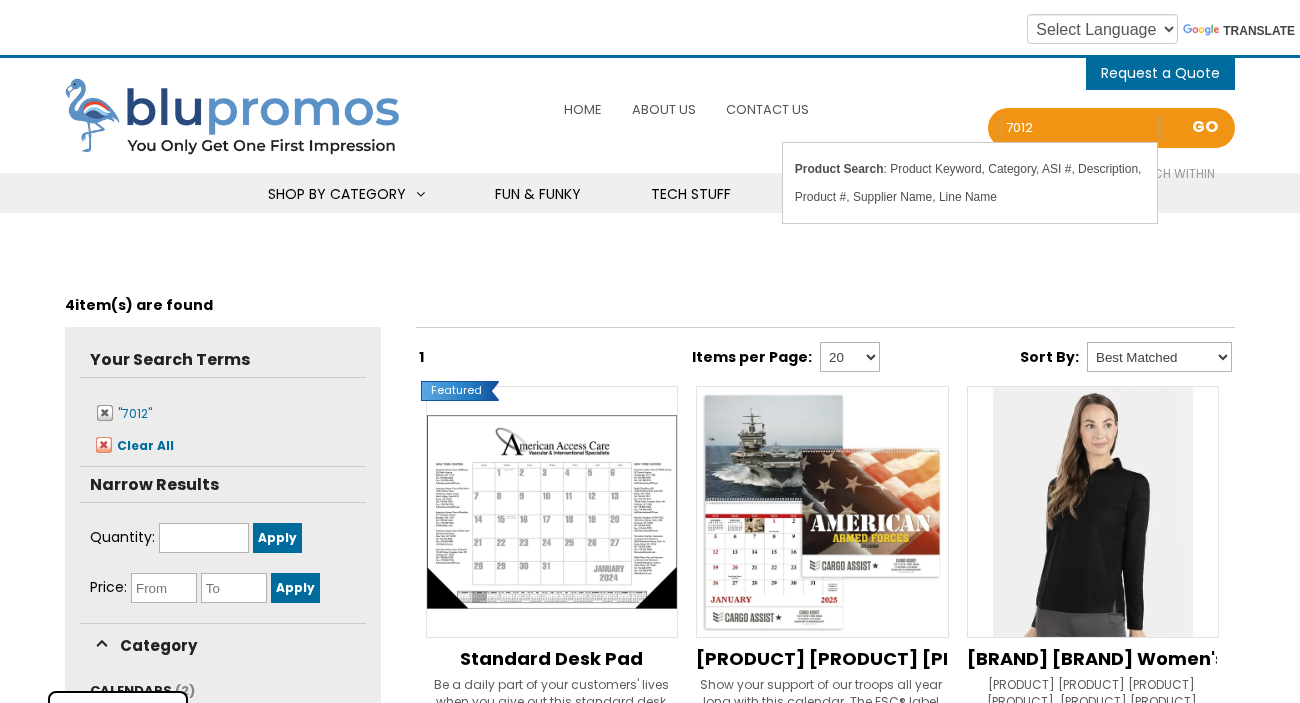 click on "7012" at bounding box center [1080, 128] 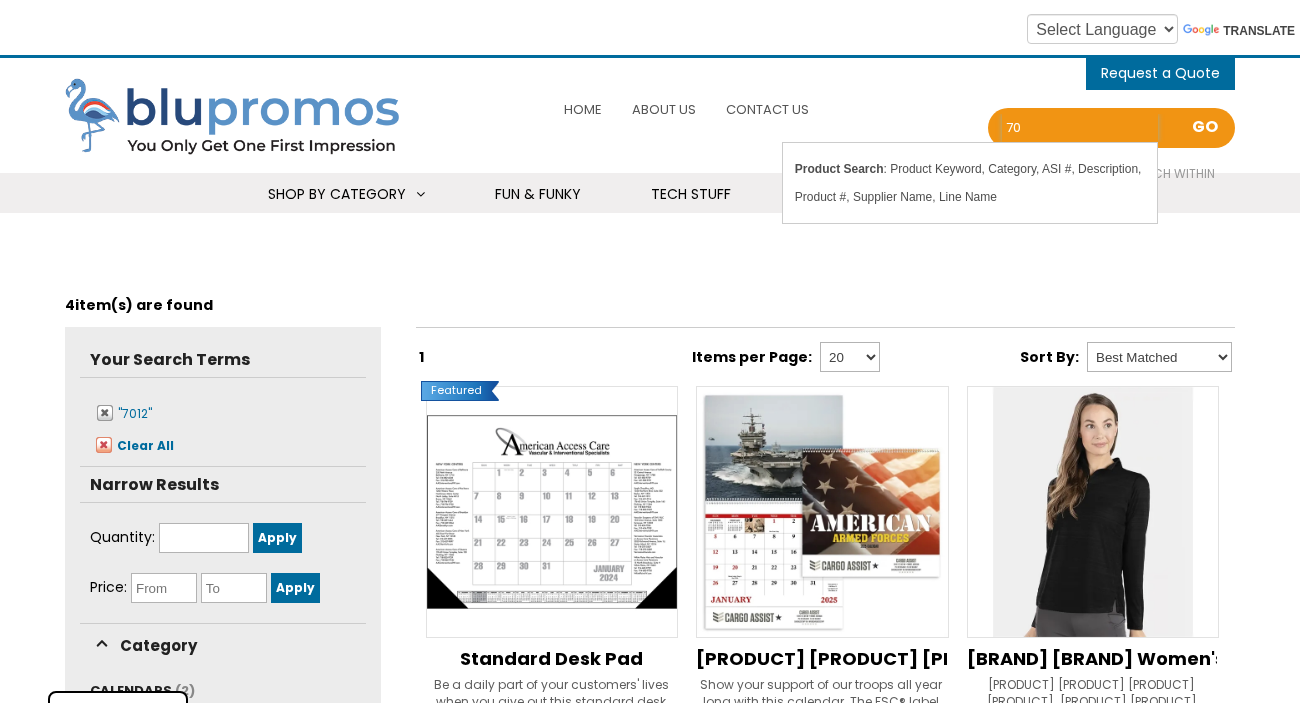 type on "7" 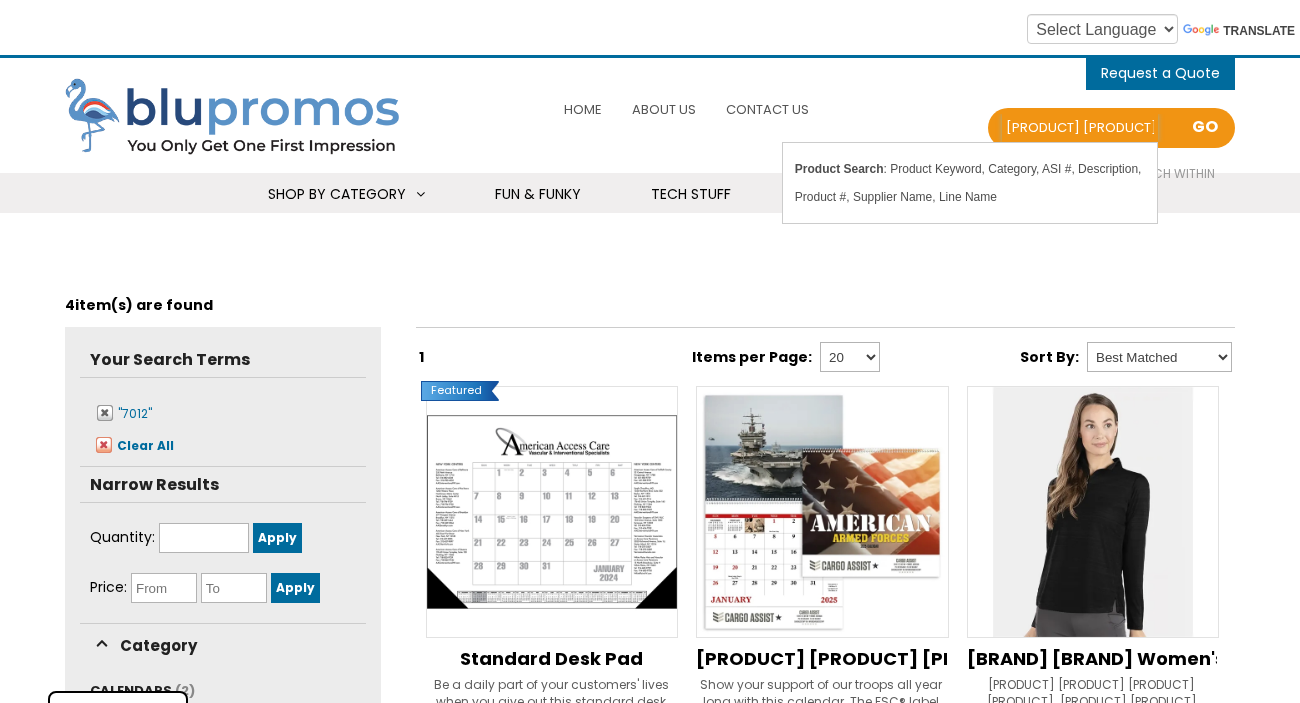 type on "Fleece Travel Blanket" 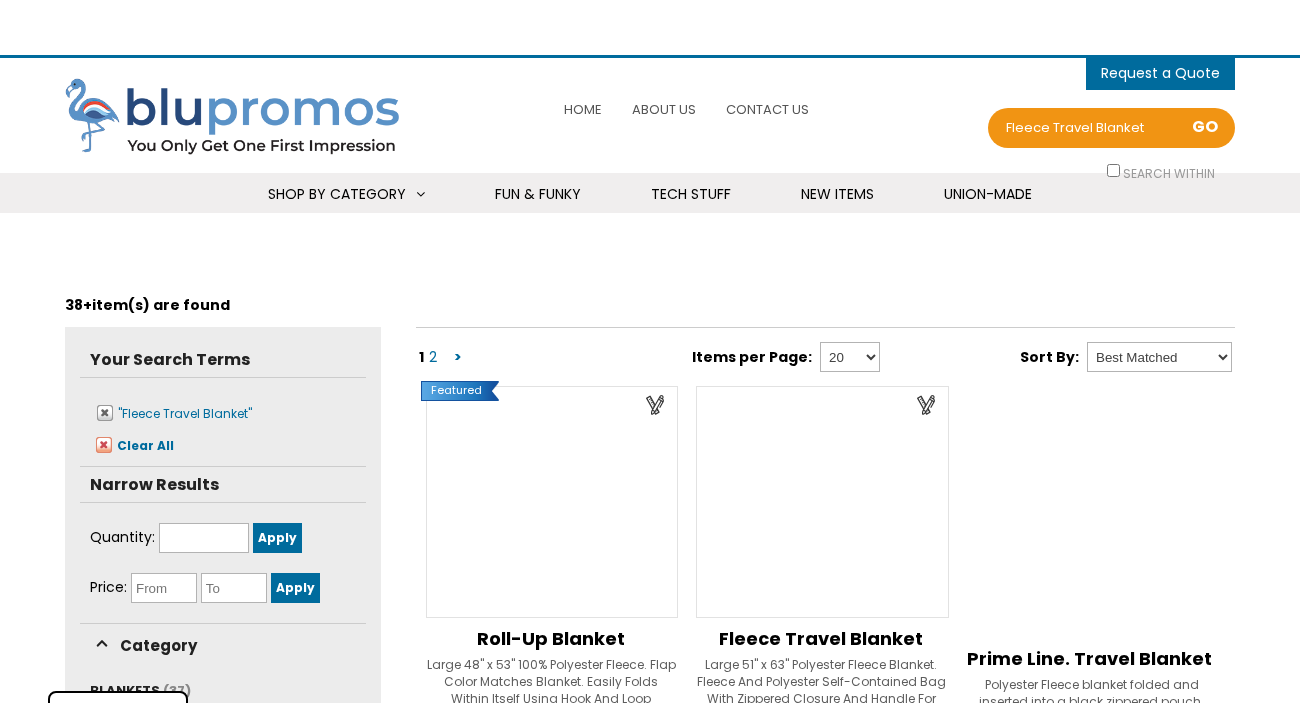 scroll, scrollTop: 0, scrollLeft: 0, axis: both 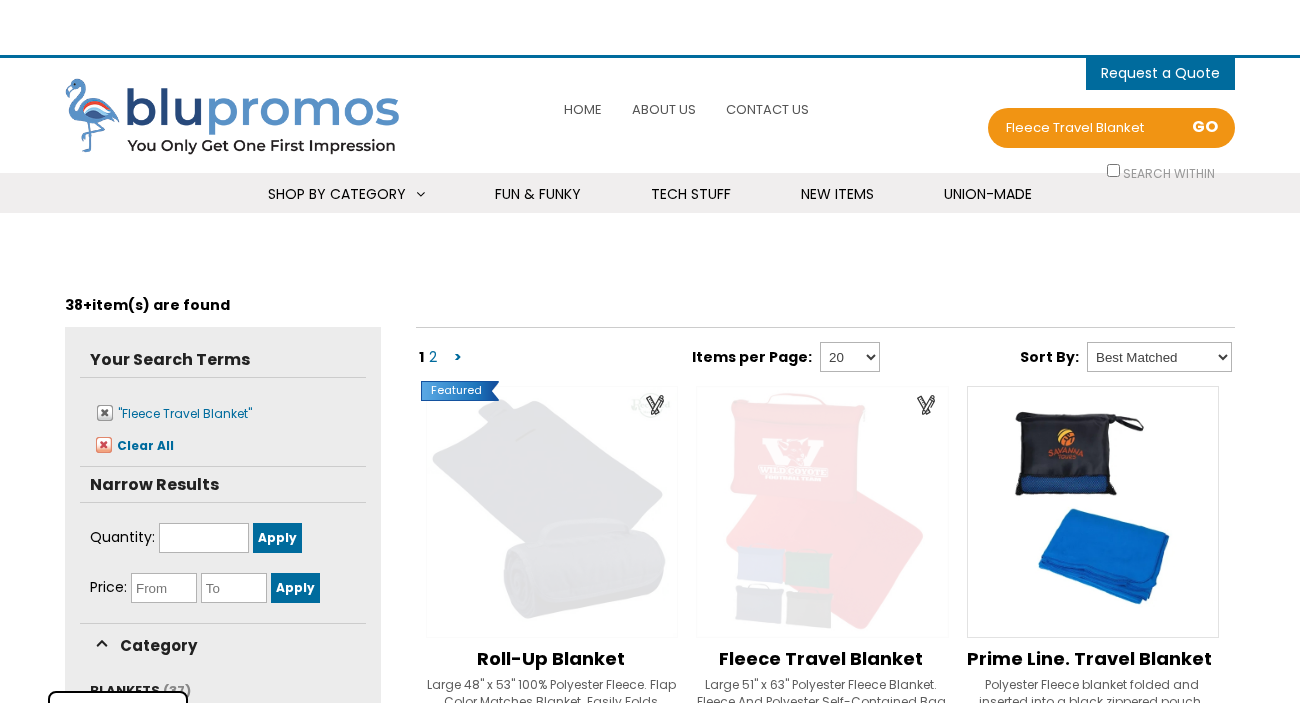 select 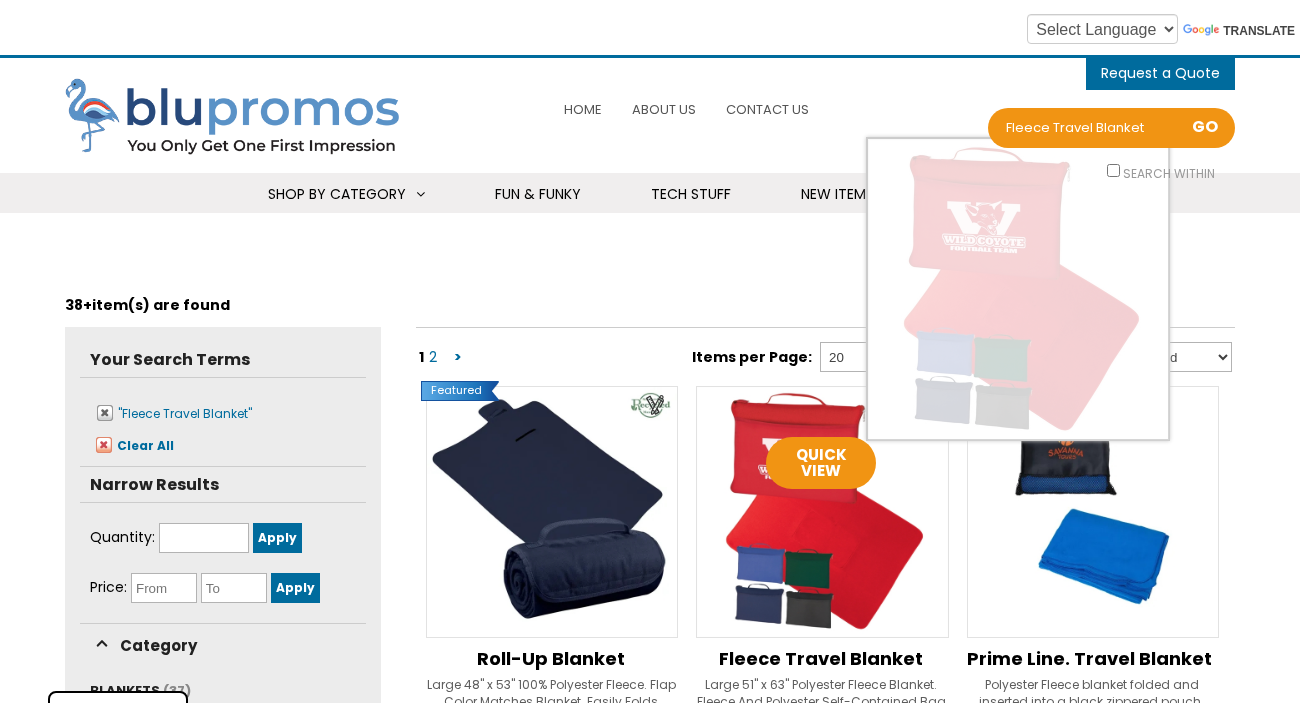click at bounding box center (822, 512) 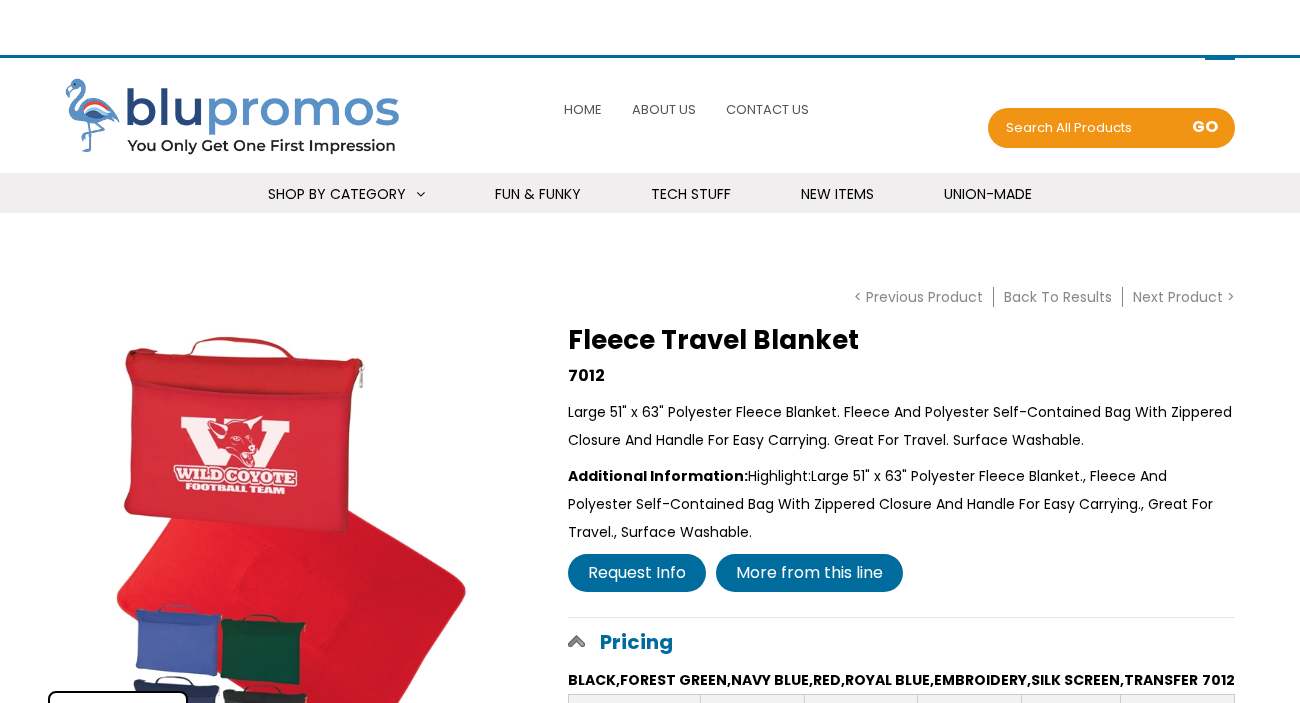scroll, scrollTop: 0, scrollLeft: 0, axis: both 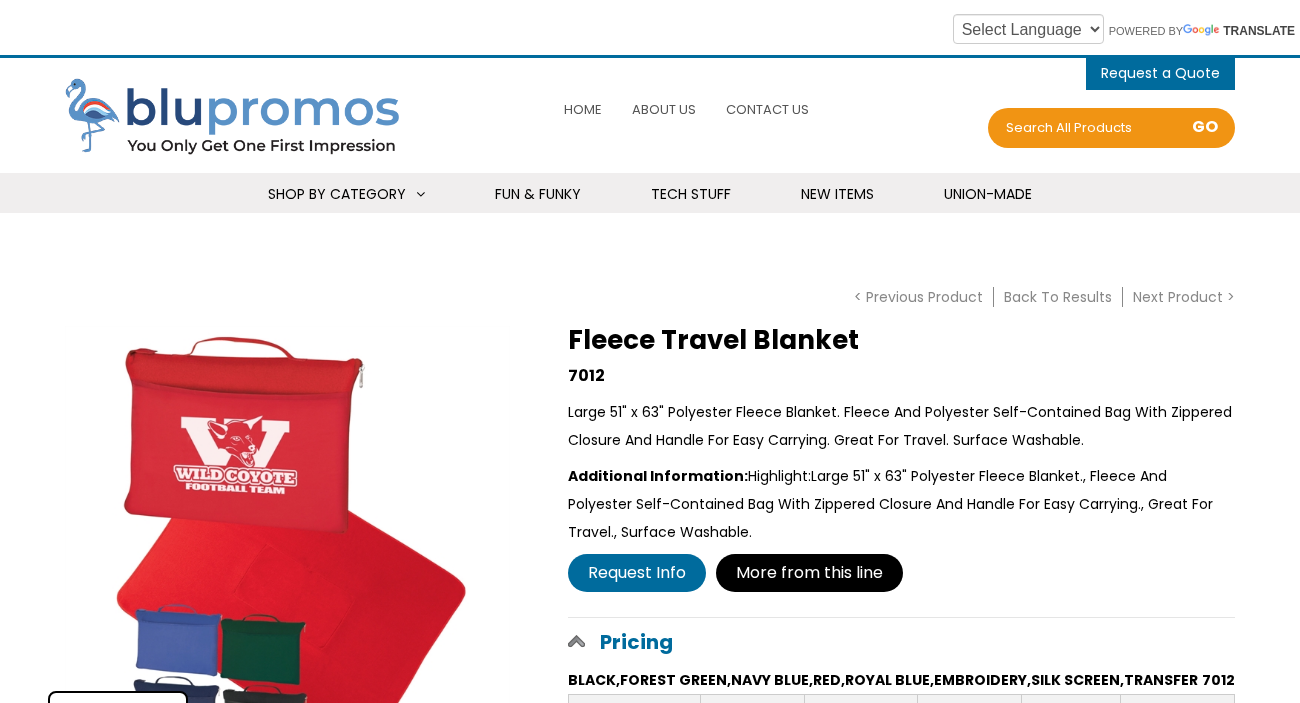 select 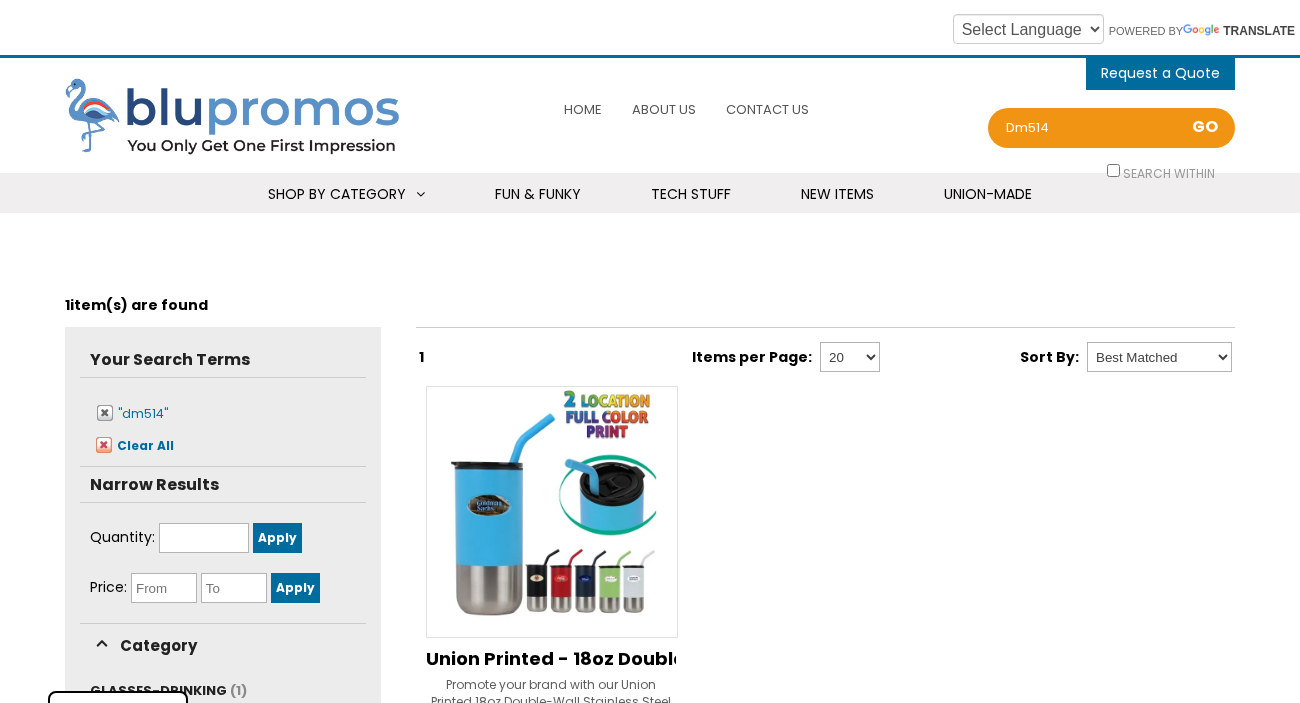 scroll, scrollTop: 55, scrollLeft: 0, axis: vertical 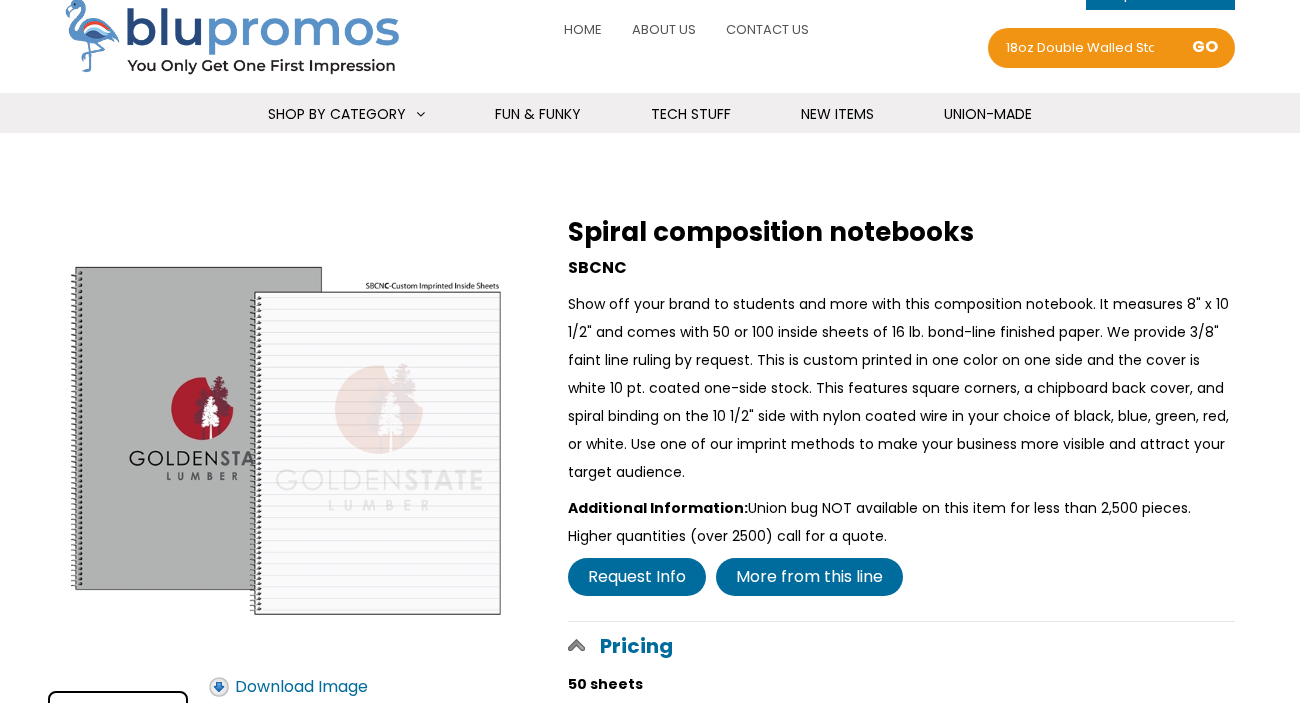 click on "Spiral composition notebooks
SBCNC
Additional Information
Union bug NOT available on this item for less than 2,500 pieces. Higher quantities (over 2500) call for a quote.
Request Info More from this line" at bounding box center (901, 409) 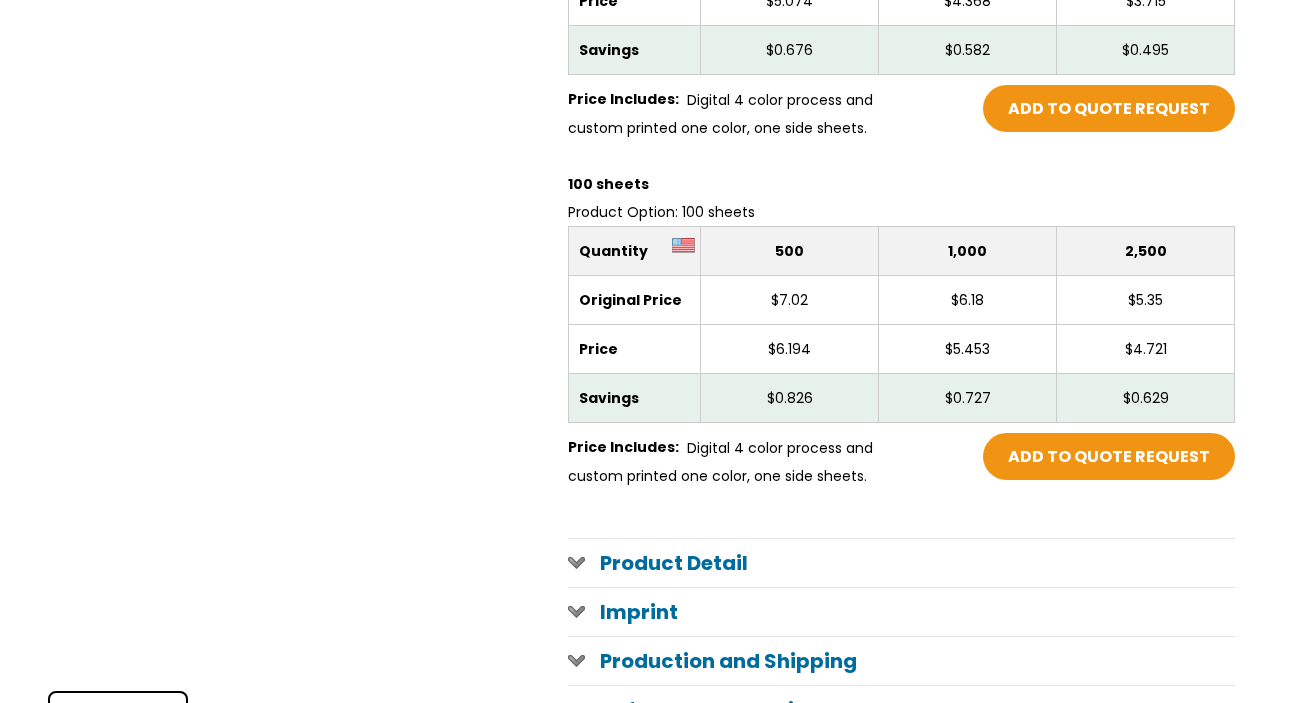 scroll, scrollTop: 960, scrollLeft: 0, axis: vertical 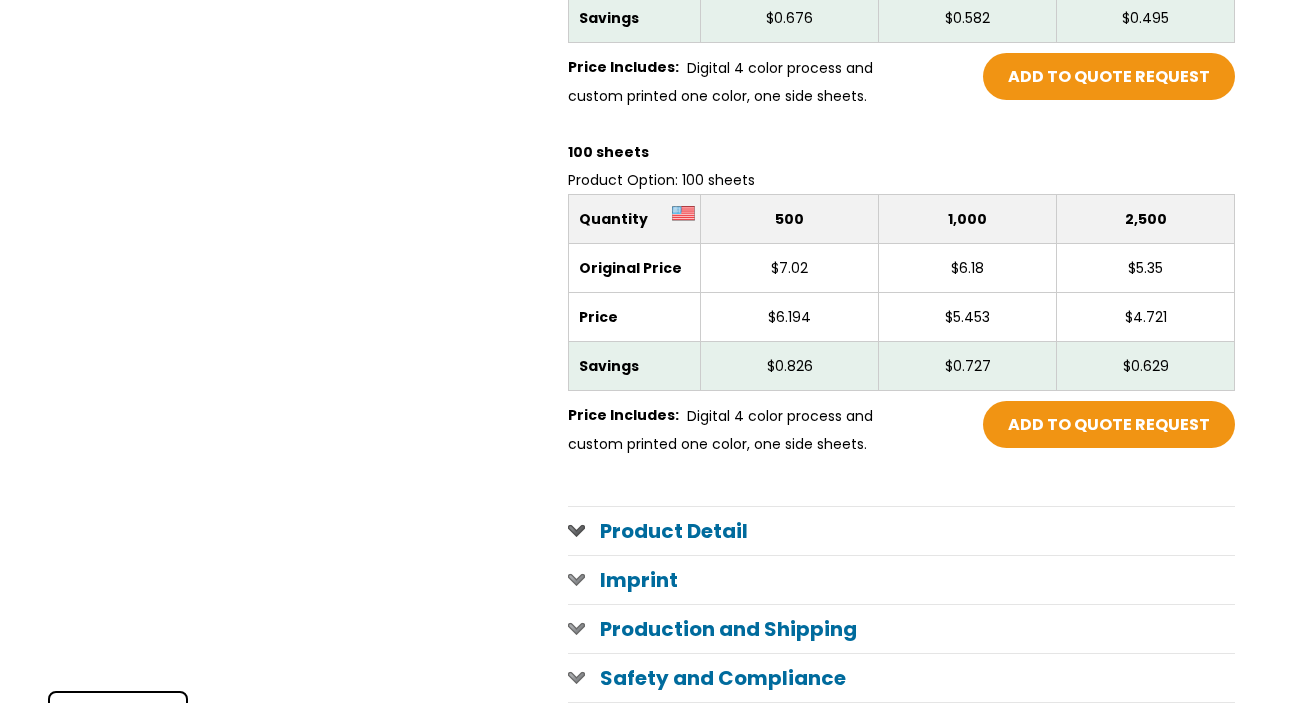 click on "Product Detail" at bounding box center [901, 531] 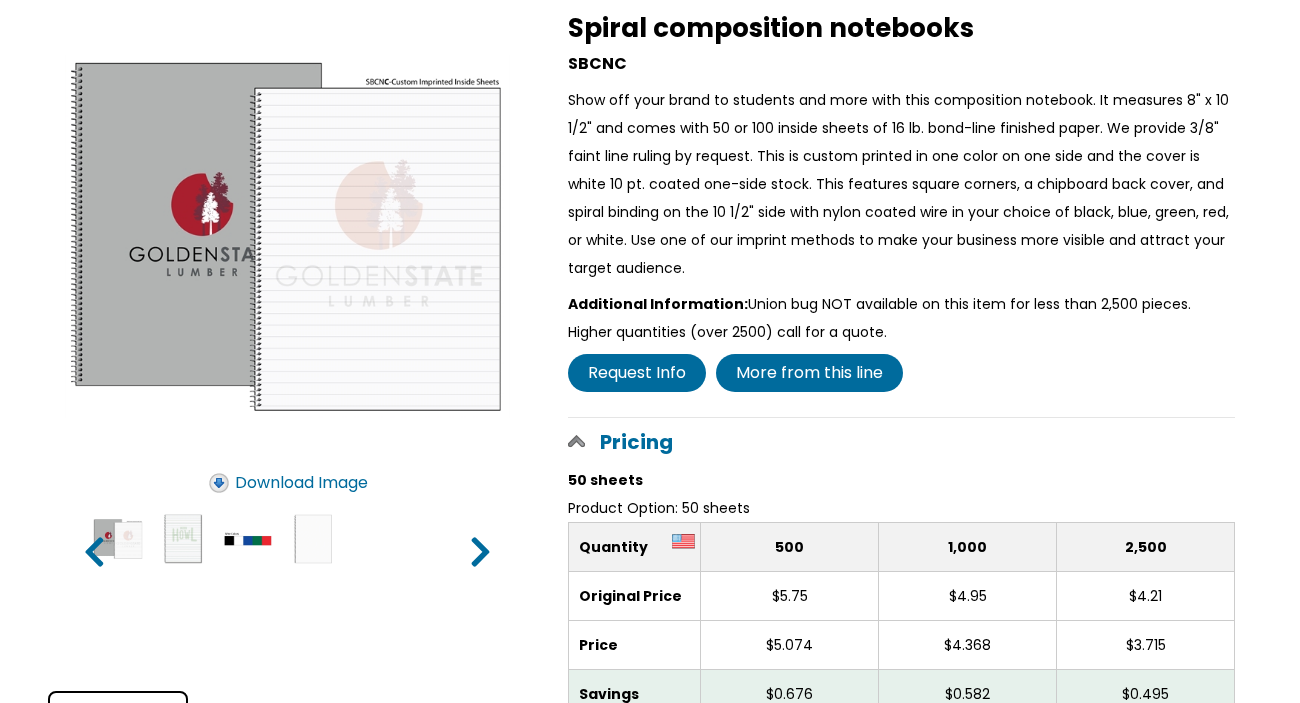 scroll, scrollTop: 280, scrollLeft: 0, axis: vertical 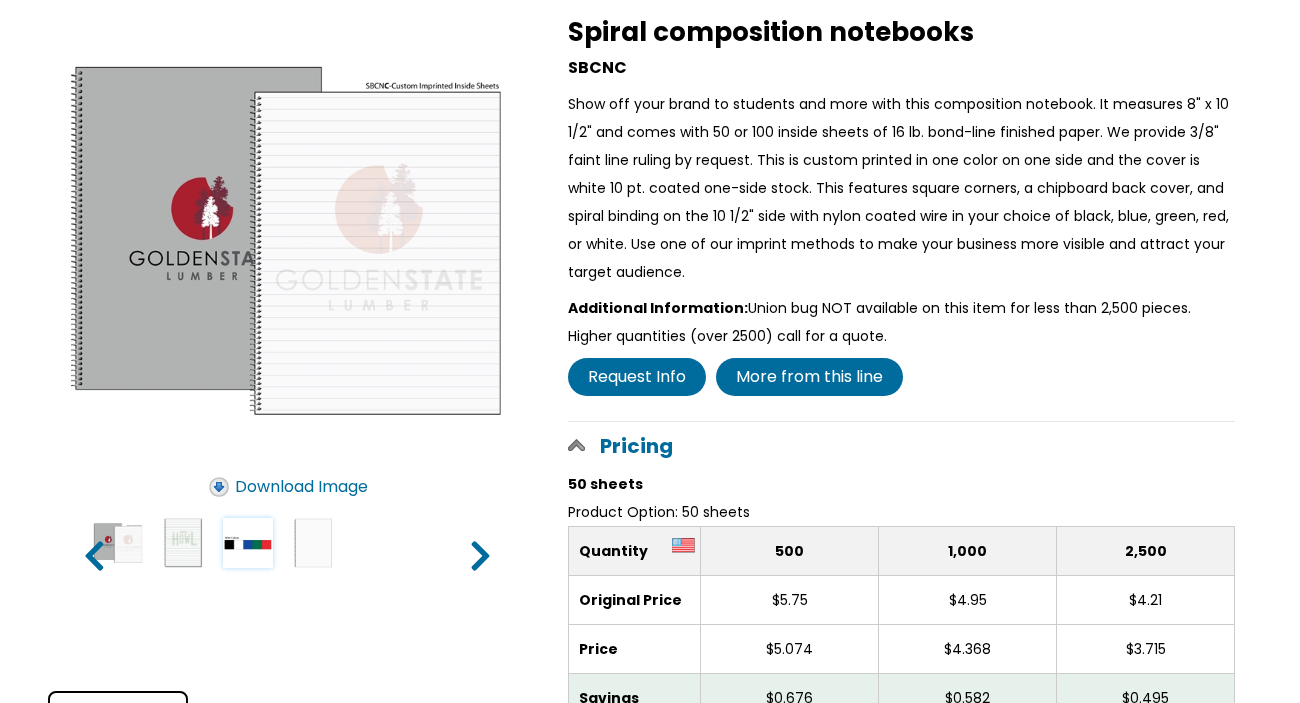 click at bounding box center (248, 543) 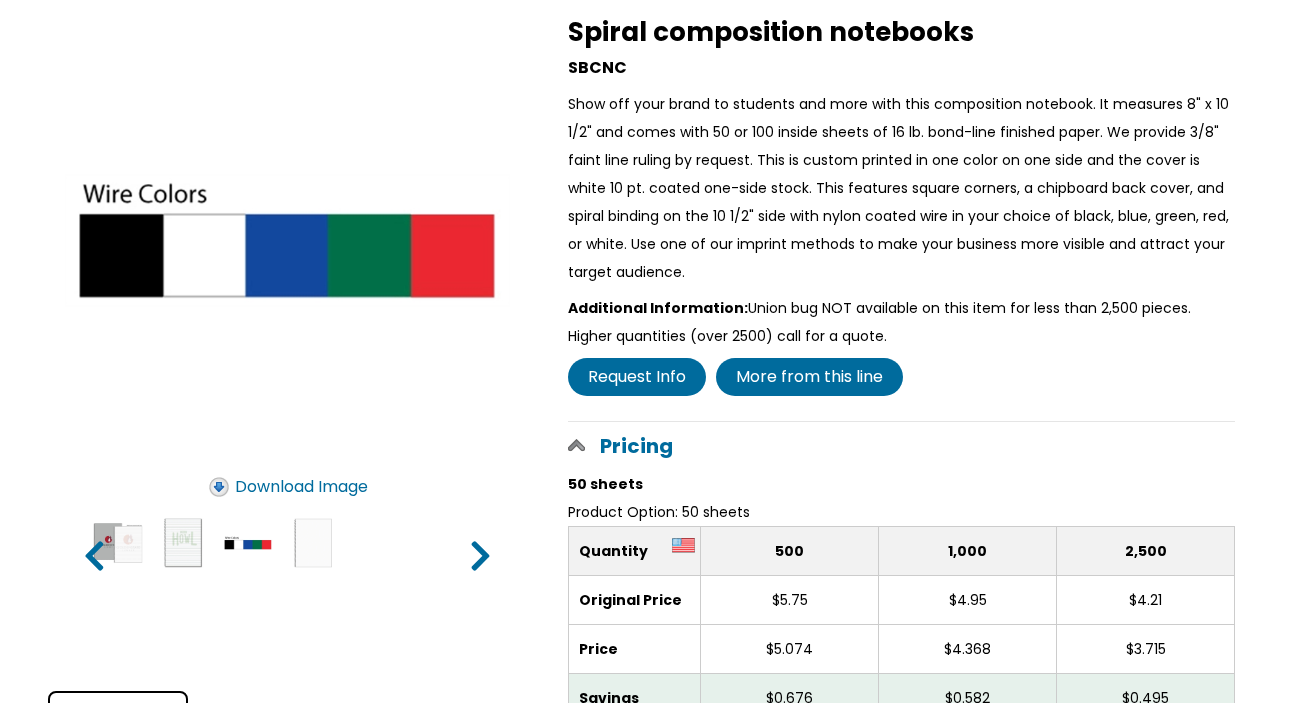 click at bounding box center [287, 240] 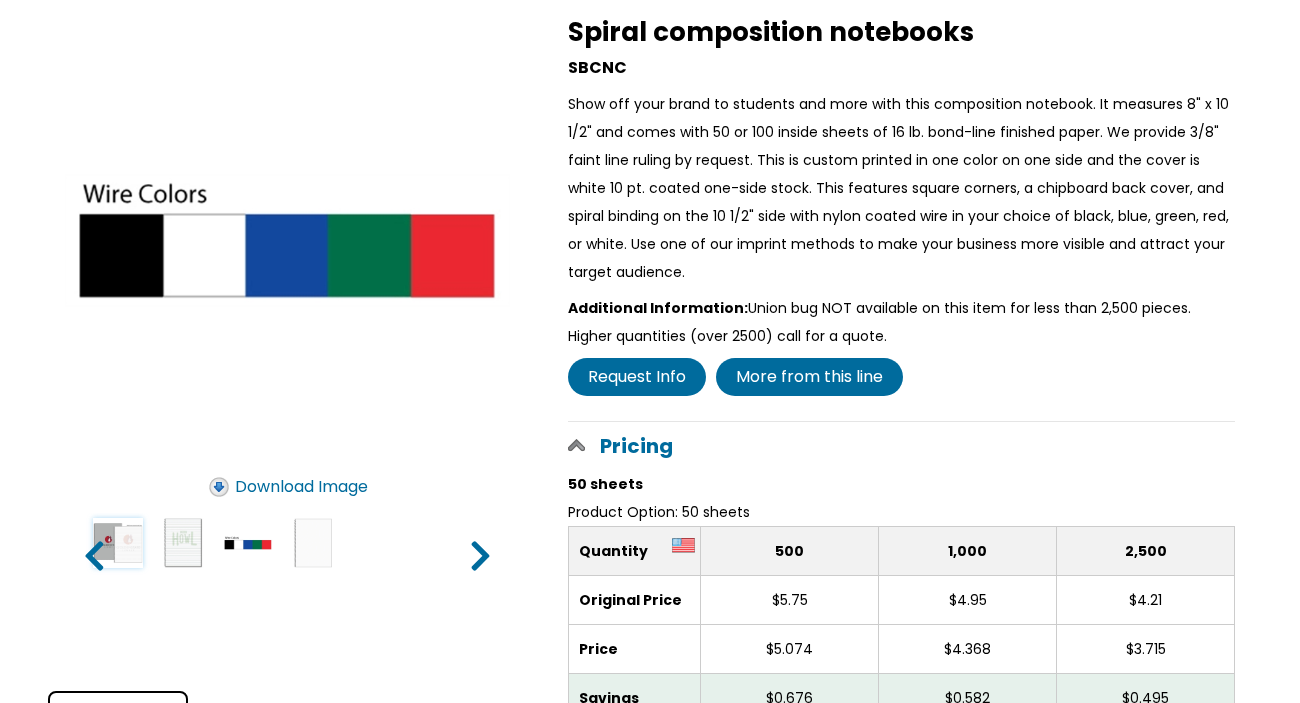 click at bounding box center (118, 543) 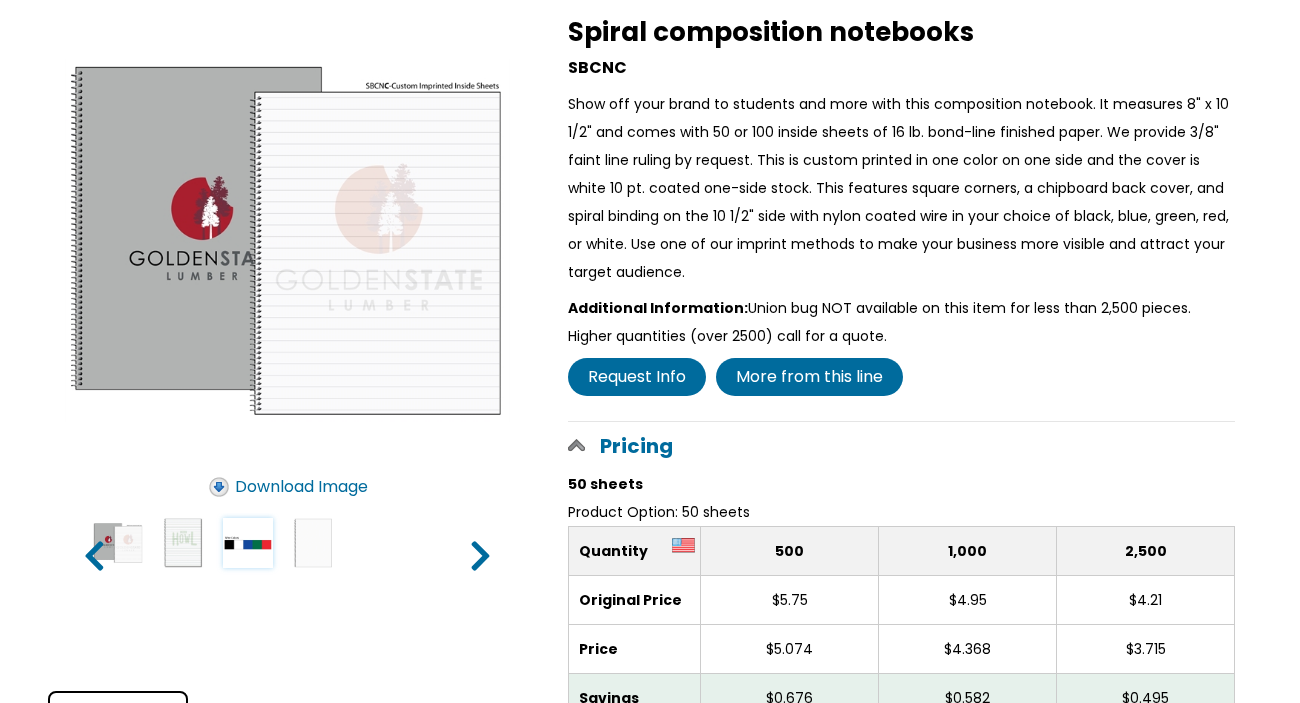 click at bounding box center [248, 543] 